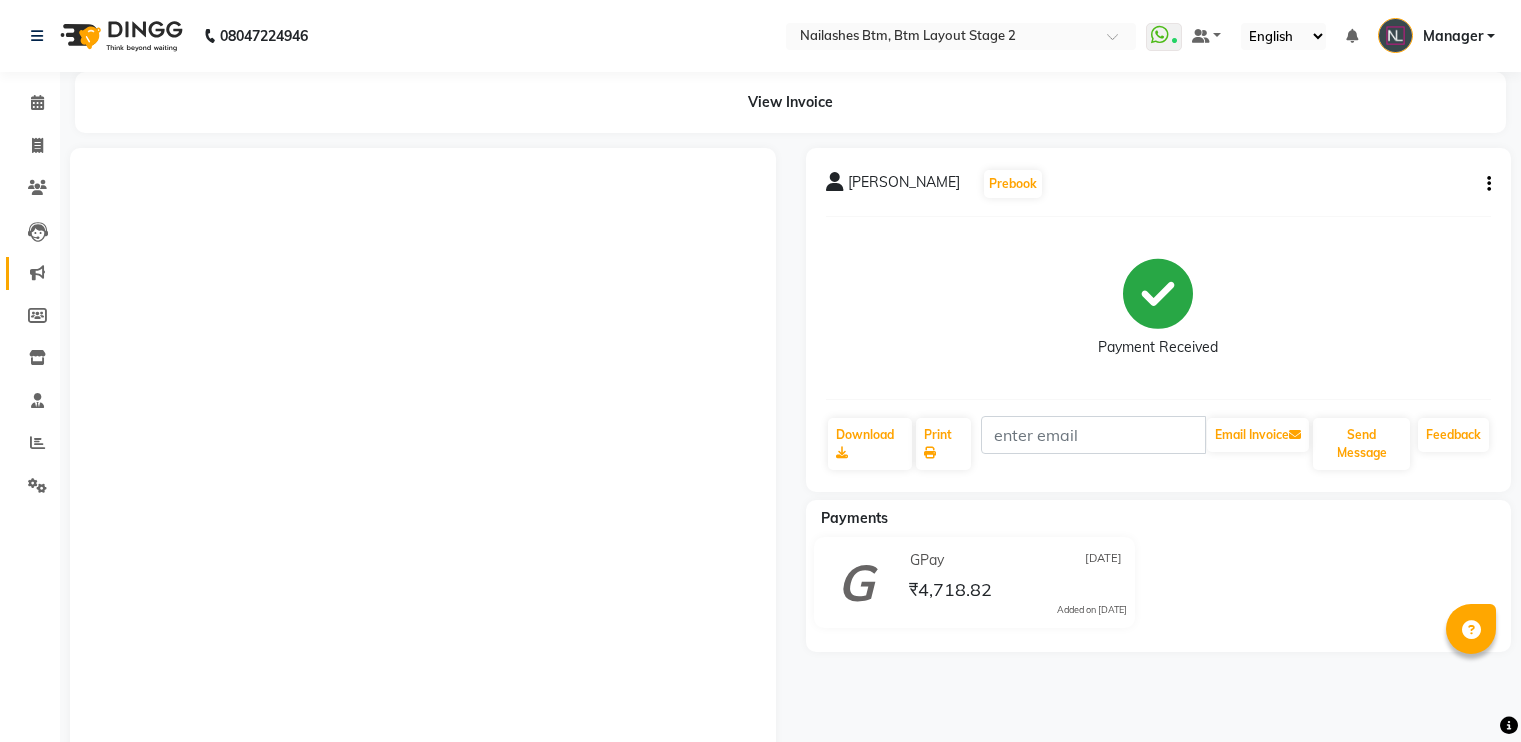 scroll, scrollTop: 0, scrollLeft: 0, axis: both 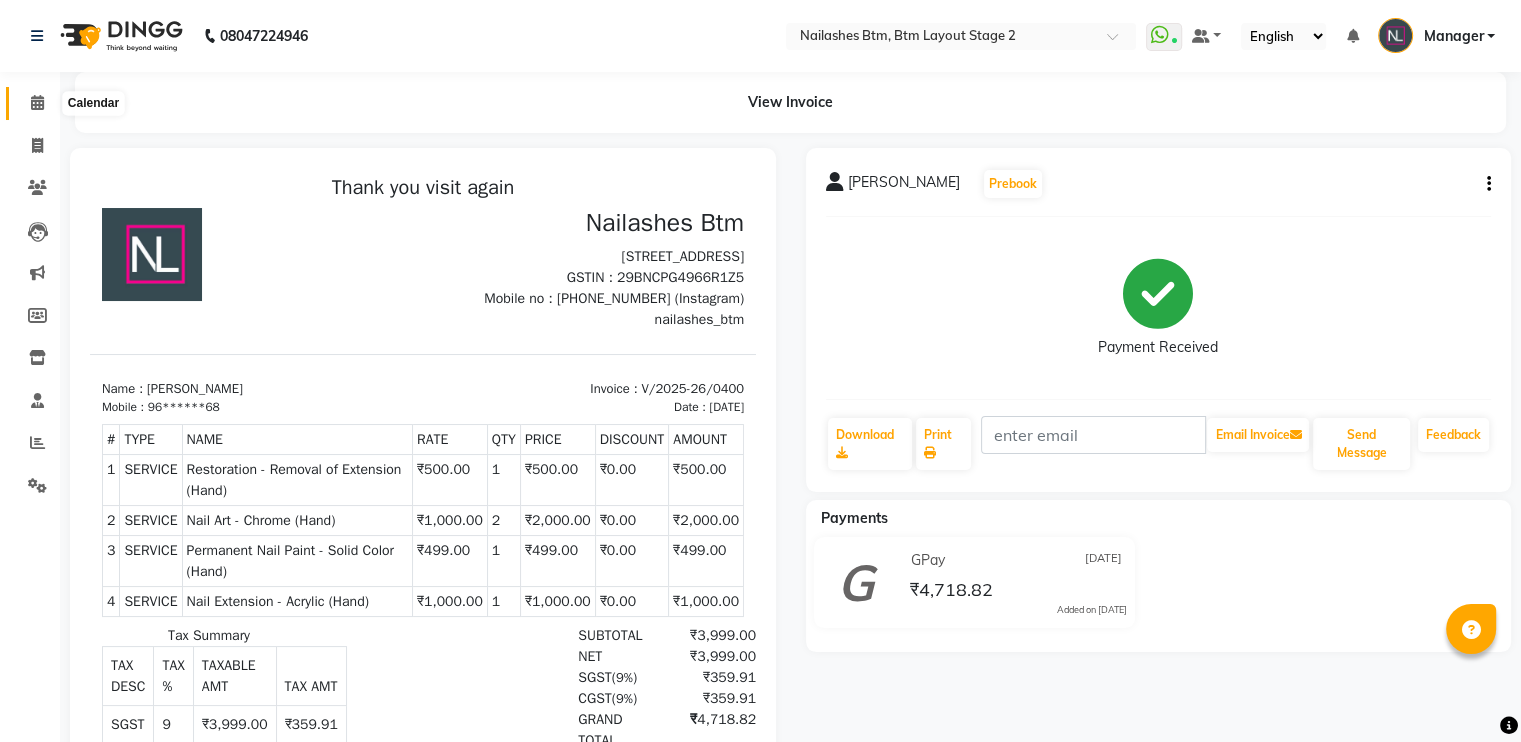 click 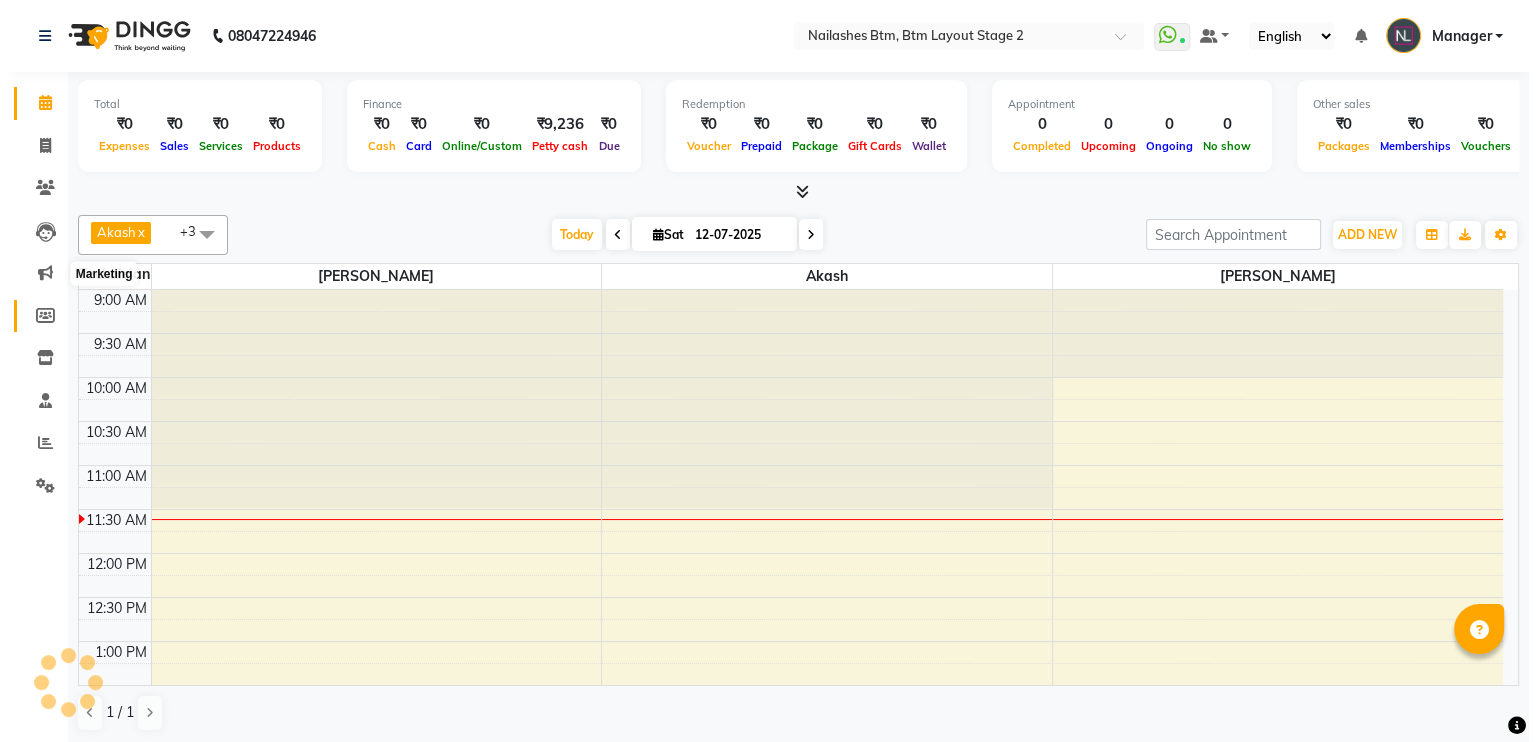 scroll, scrollTop: 0, scrollLeft: 0, axis: both 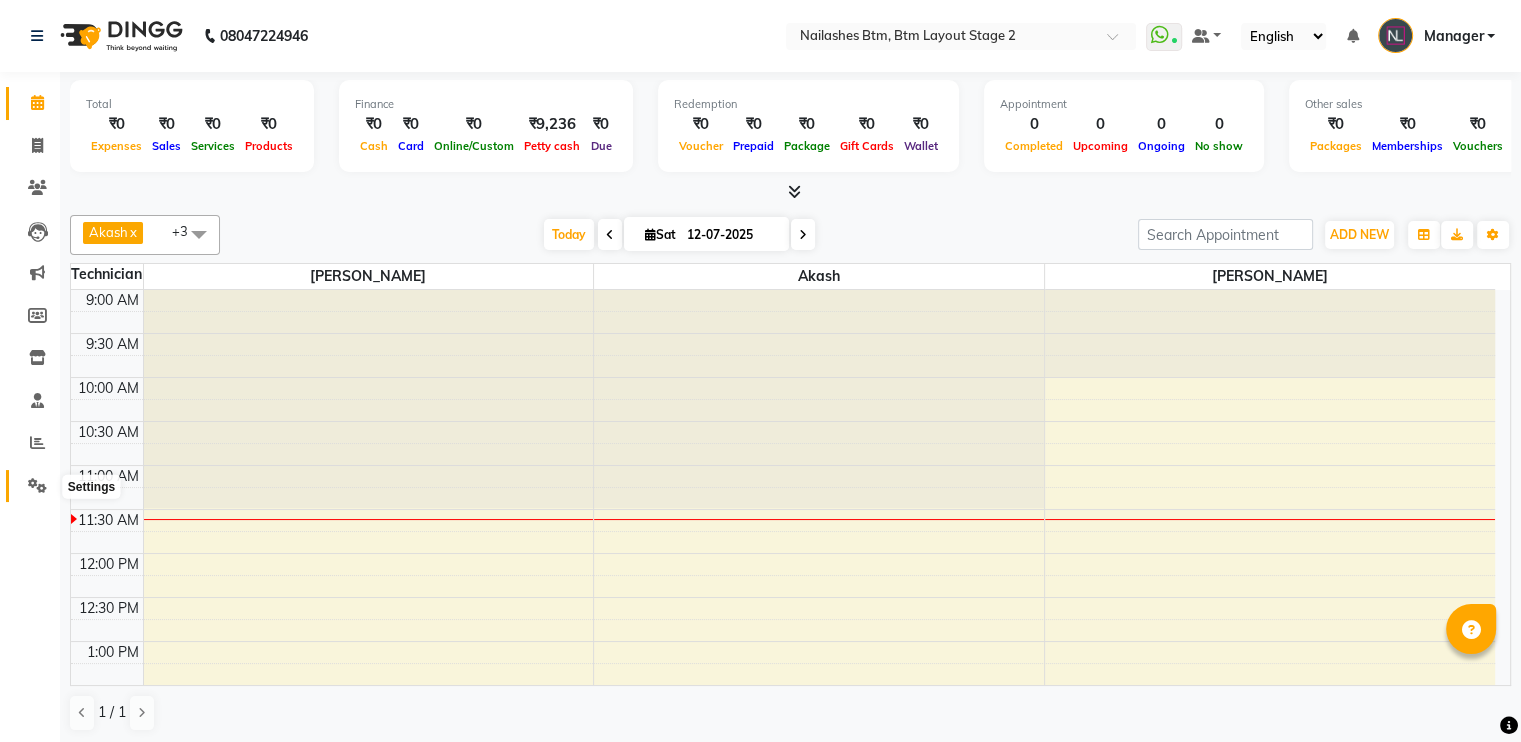 click 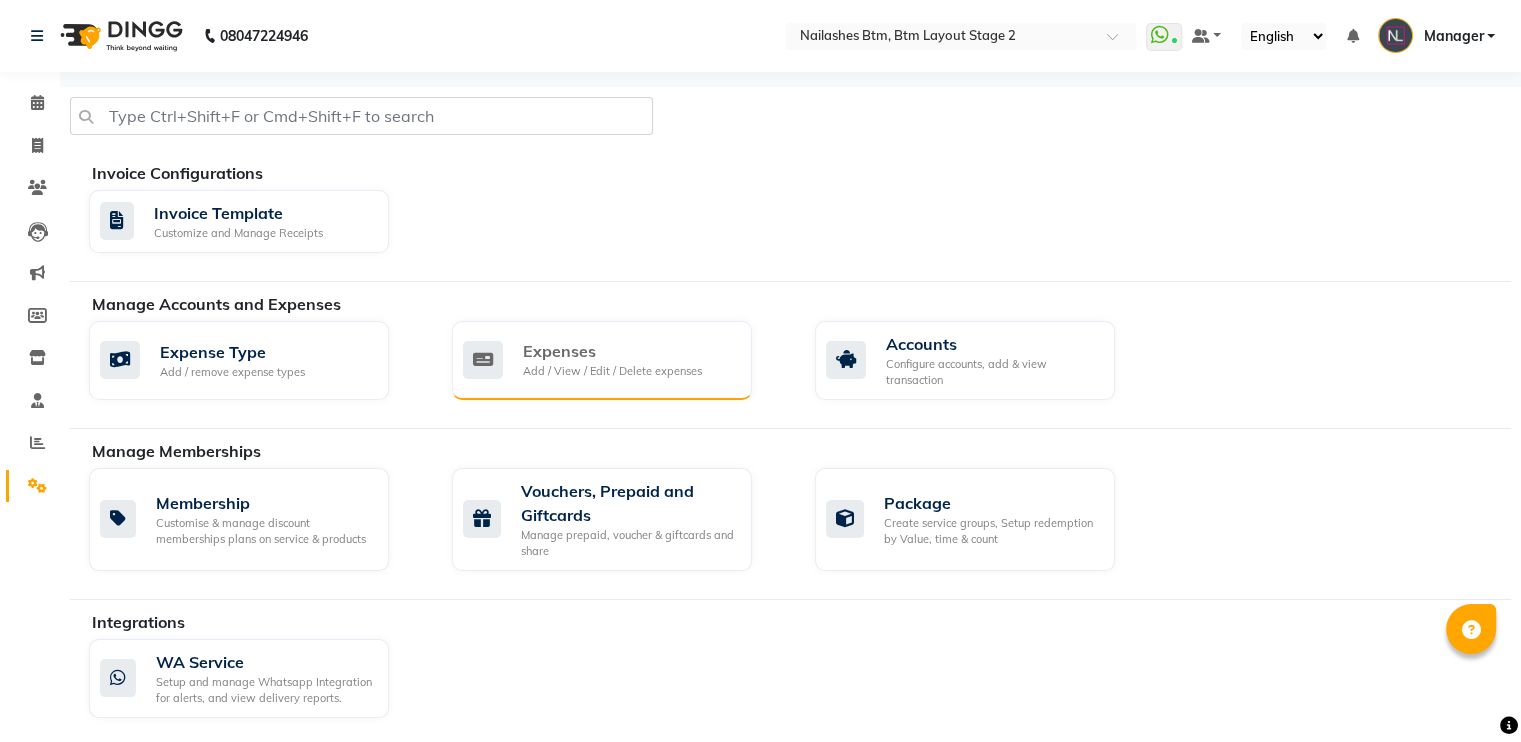 click on "Expenses Add / View / Edit / Delete expenses" 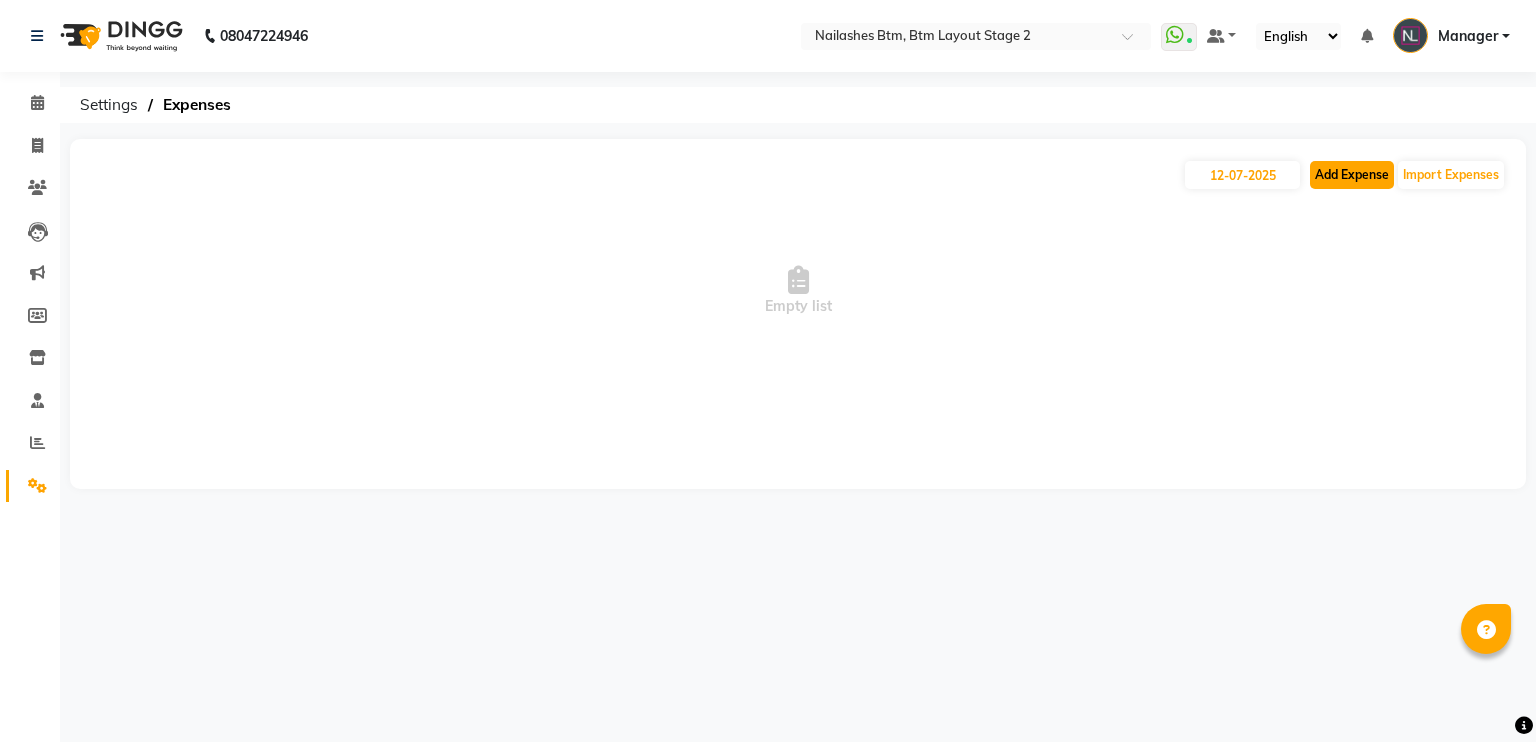 click on "Add Expense" 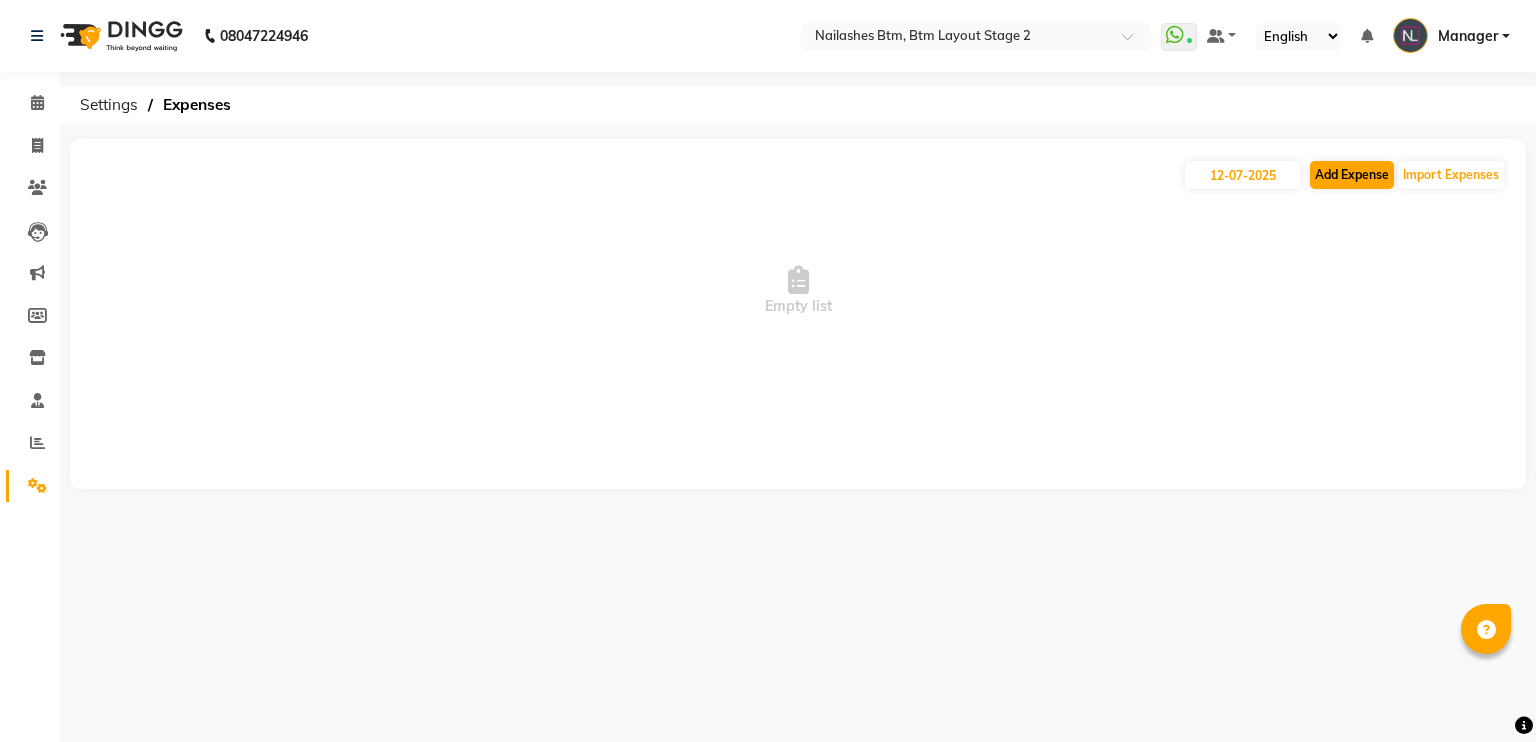 select on "1" 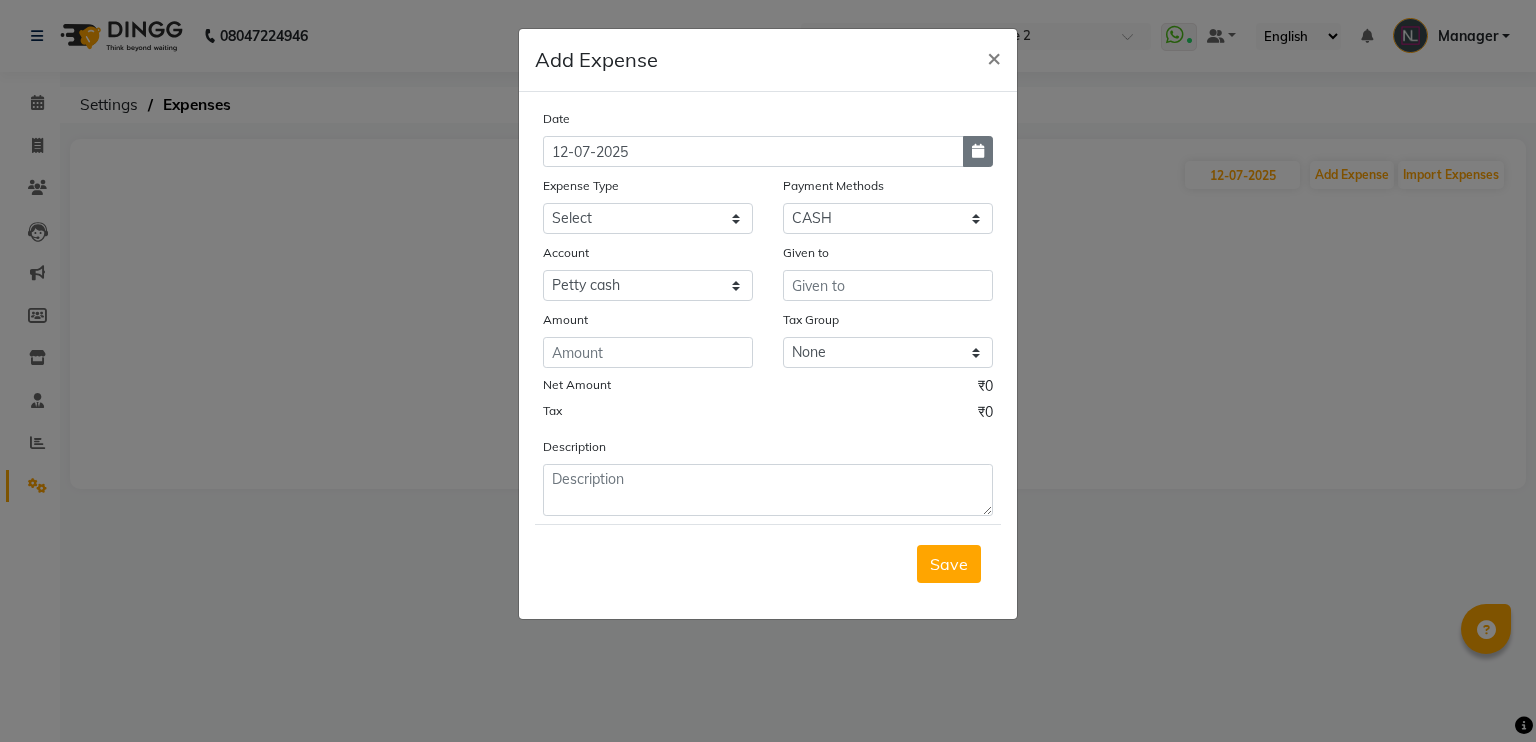 click 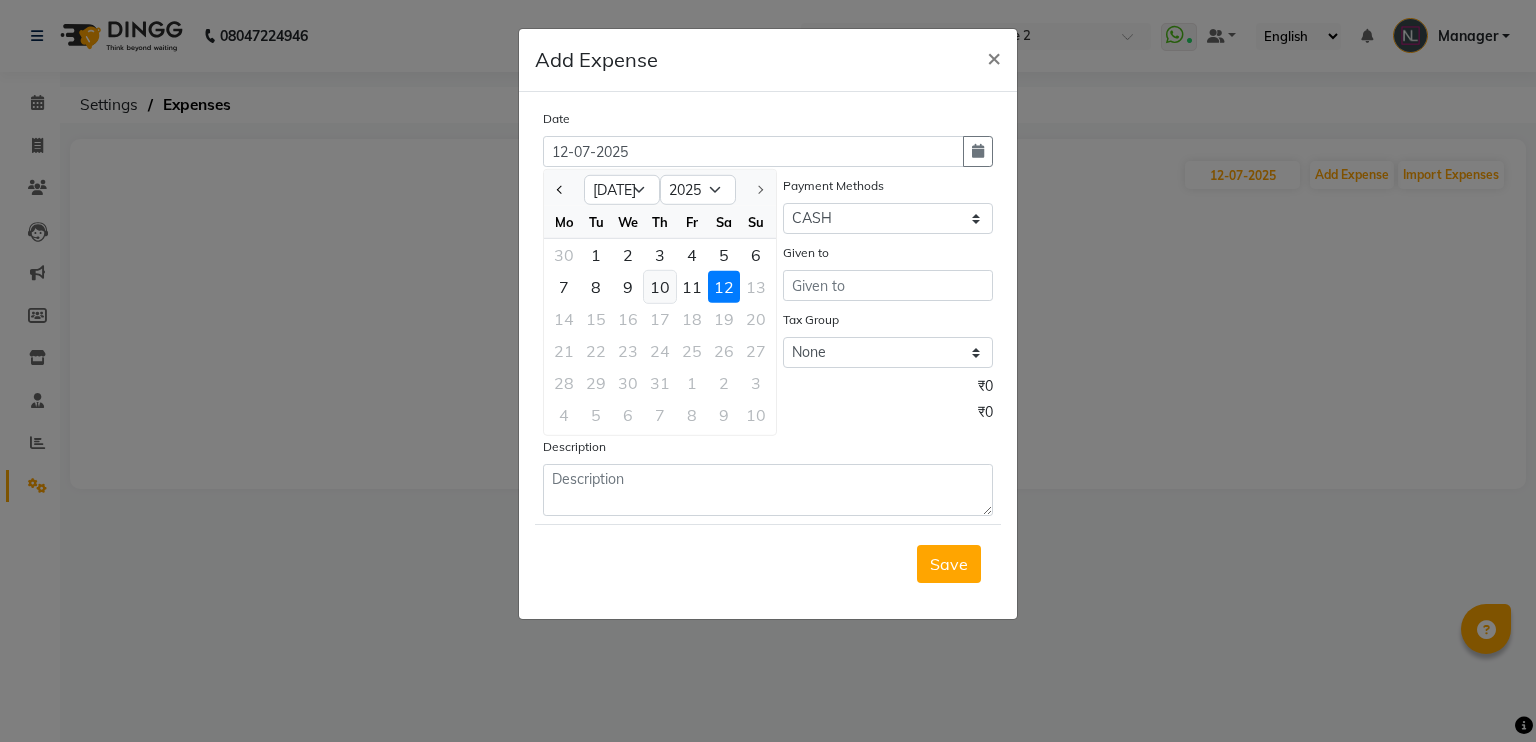 click on "10" 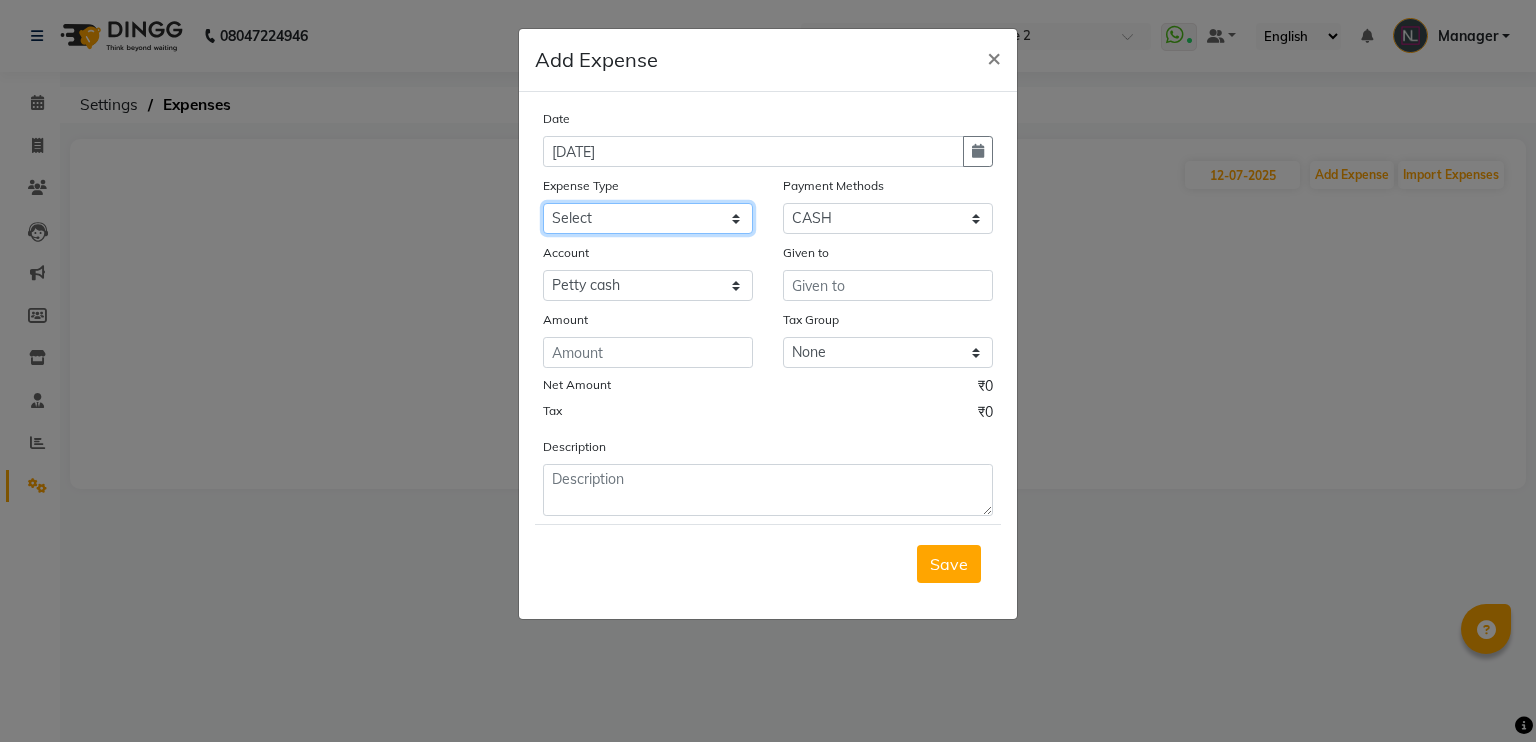 click on "Select acetone Advance Salary bank deposite BBMP Beauty products Bed charges BIRTHDAY CAKE Bonus [PERSON_NAME] CASH EXPENSE VOUCHER Cash handover Client Refreshment coconut water for clients COFFEE coffee powder Commission Conveyance Cotton Courier decoration Diesel for generator Donation Drinking Water Electricity Eyelashes return Face mask floor cleaner flowers daily garbage generator diesel green tea GST handover HANDWASH House Keeping Material House keeping Salary Incentive Internet Bill juice LAUNDRY Maintainance Marketing Medical Membership Milk Milk miscelleneous Naturals salon NEWSPAPER O T Other Pantry PETROL Phone Bill Plants plumber pooja items Porter priest Product Purchase product return Product sale puja items RAPIDO Refund Rent Shop Rent Staff Accommodation Royalty Salary Staff cab charges Staff dinner Staff Flight Ticket Staff  Hiring from another Branch Staff Snacks Stationary sugar sweets TEAM DINNER TIPS Tissue [DEMOGRAPHIC_DATA] Utilities Water Bottle Water cane week of salary Wi Fi Payment" 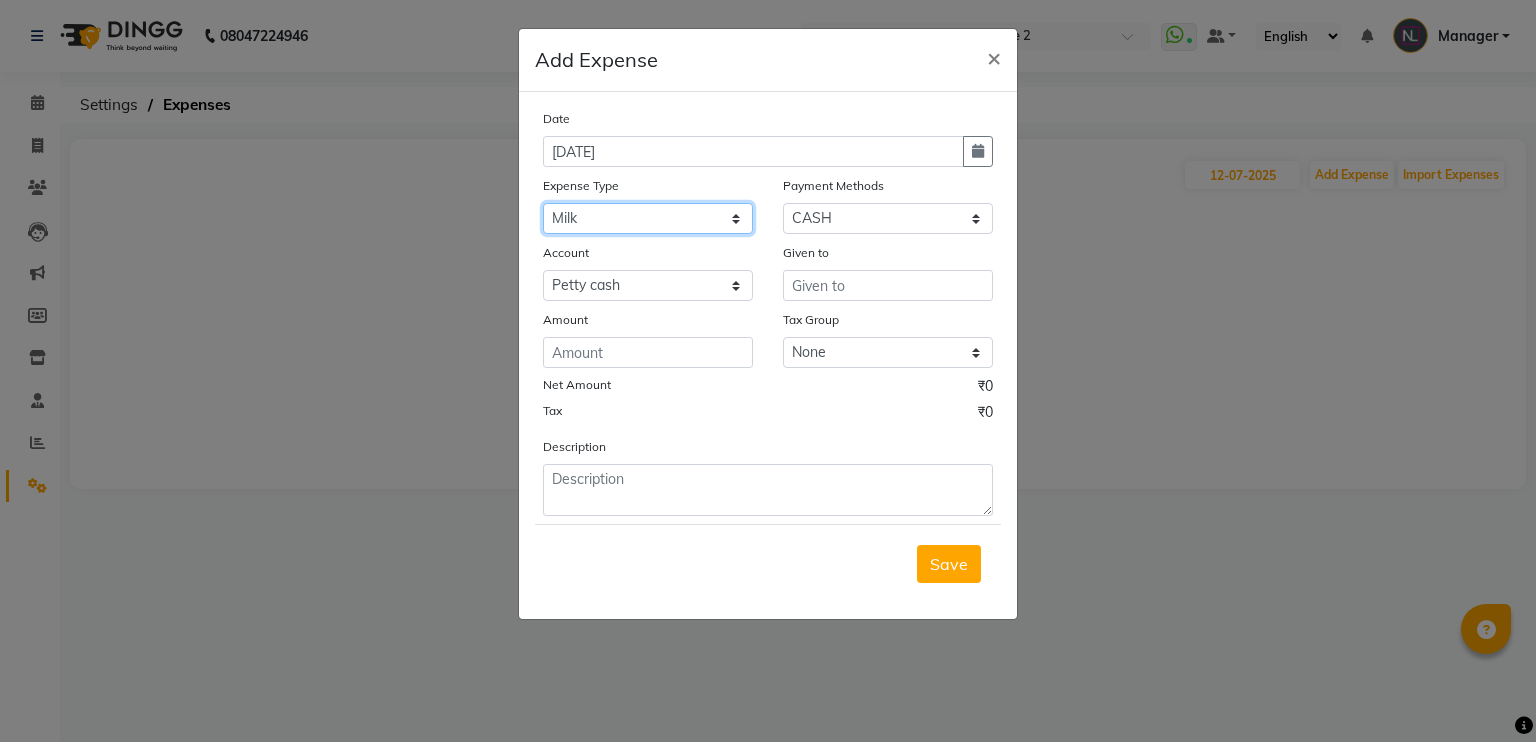 click on "Select acetone Advance Salary bank deposite BBMP Beauty products Bed charges BIRTHDAY CAKE Bonus [PERSON_NAME] CASH EXPENSE VOUCHER Cash handover Client Refreshment coconut water for clients COFFEE coffee powder Commission Conveyance Cotton Courier decoration Diesel for generator Donation Drinking Water Electricity Eyelashes return Face mask floor cleaner flowers daily garbage generator diesel green tea GST handover HANDWASH House Keeping Material House keeping Salary Incentive Internet Bill juice LAUNDRY Maintainance Marketing Medical Membership Milk Milk miscelleneous Naturals salon NEWSPAPER O T Other Pantry PETROL Phone Bill Plants plumber pooja items Porter priest Product Purchase product return Product sale puja items RAPIDO Refund Rent Shop Rent Staff Accommodation Royalty Salary Staff cab charges Staff dinner Staff Flight Ticket Staff  Hiring from another Branch Staff Snacks Stationary sugar sweets TEAM DINNER TIPS Tissue [DEMOGRAPHIC_DATA] Utilities Water Bottle Water cane week of salary Wi Fi Payment" 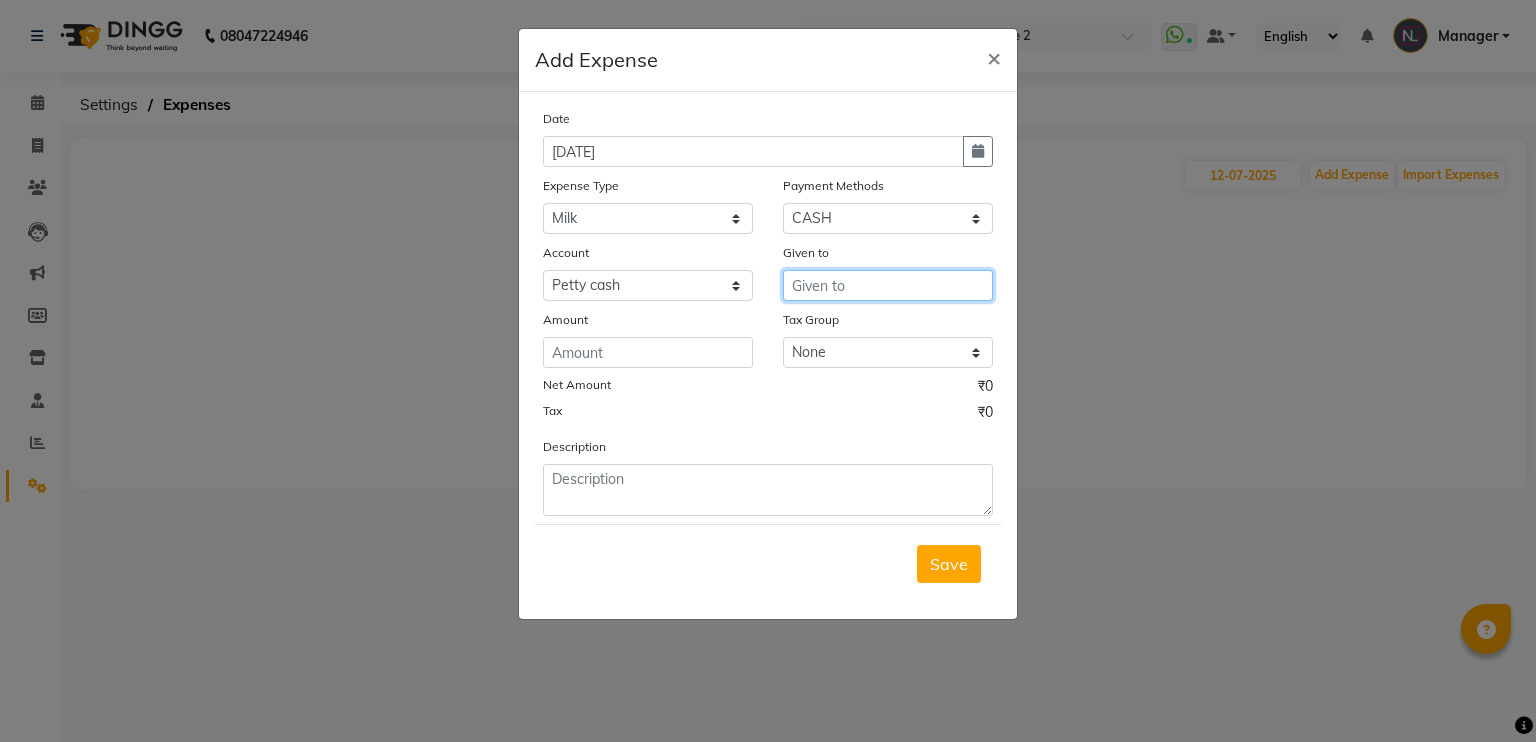 click at bounding box center [888, 285] 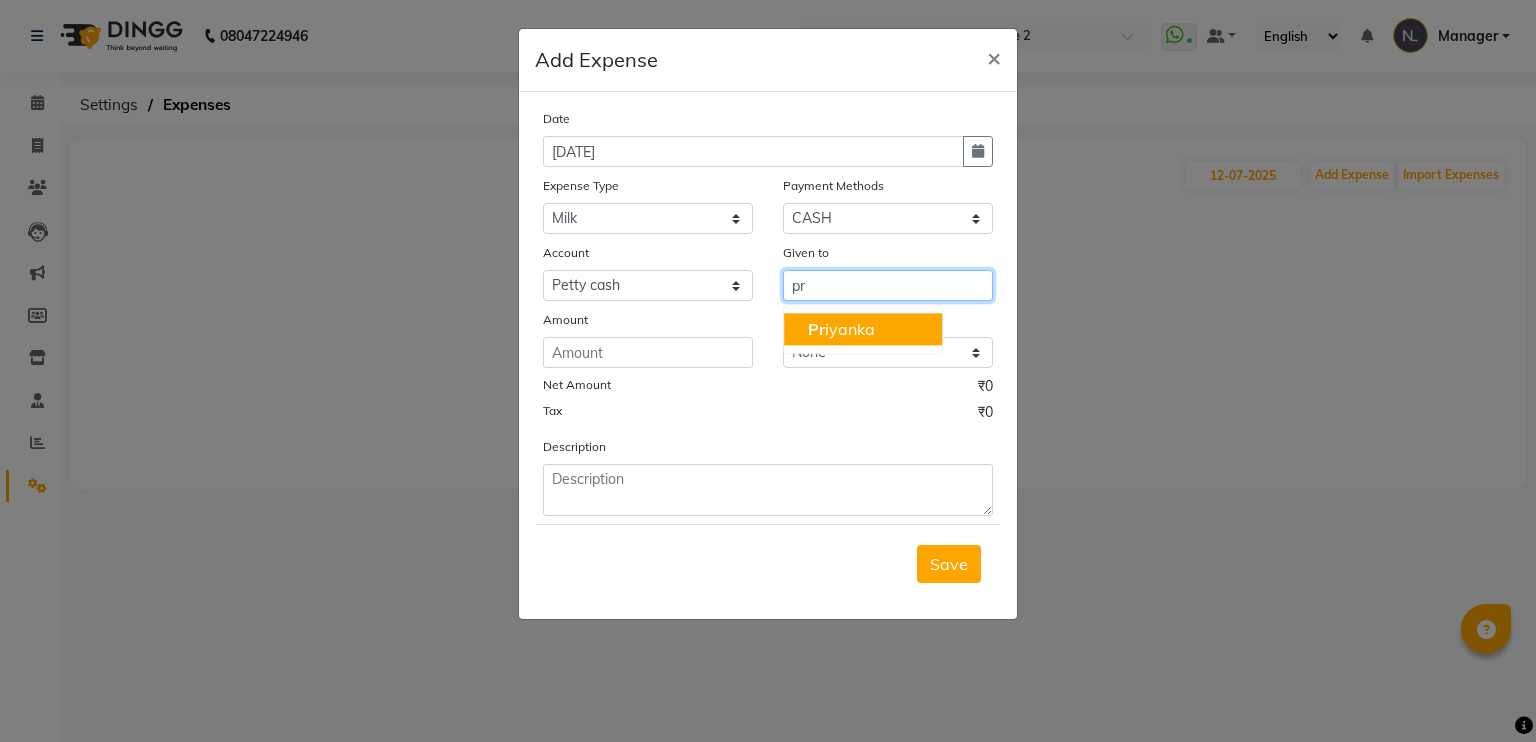 click on "Pr iyanka" at bounding box center [863, 329] 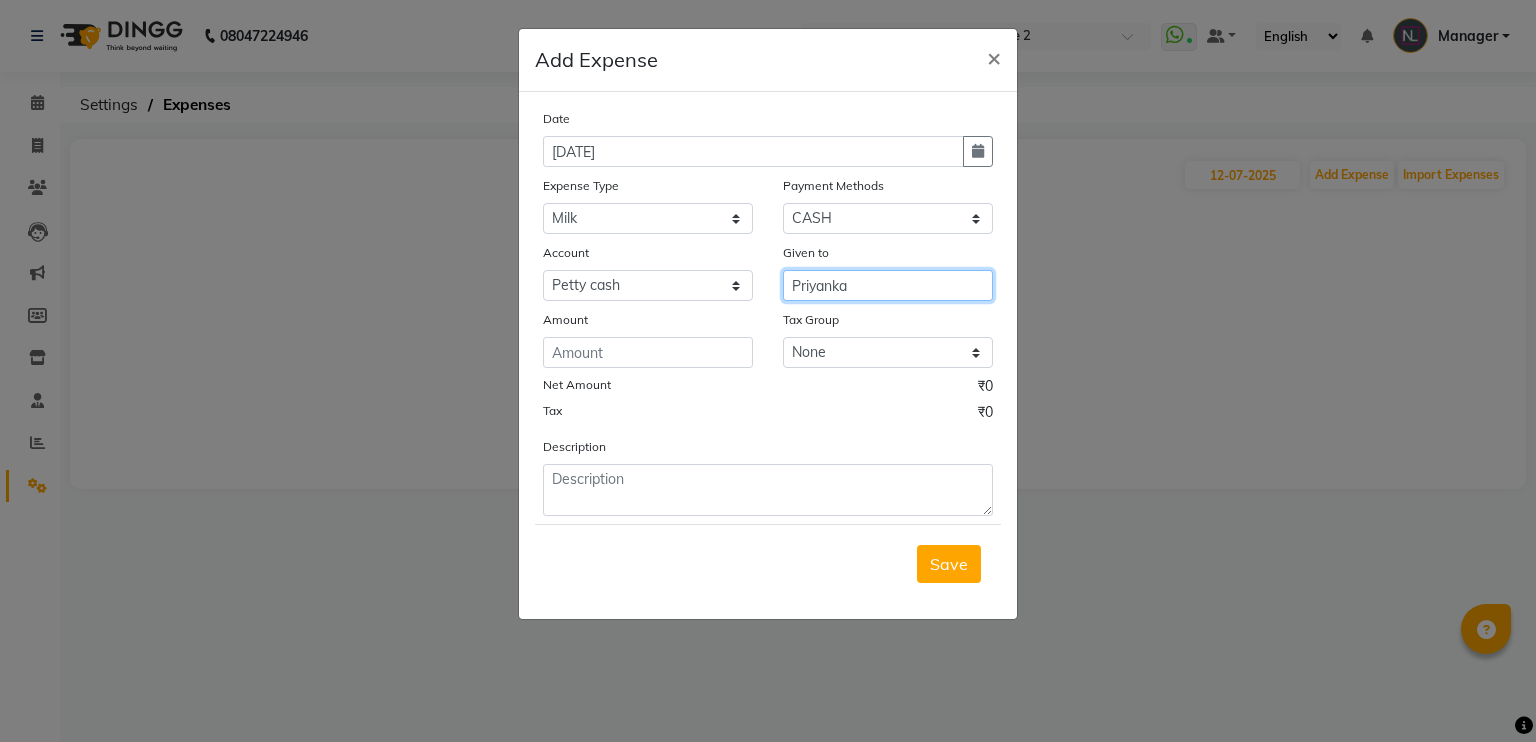 type on "Priyanka" 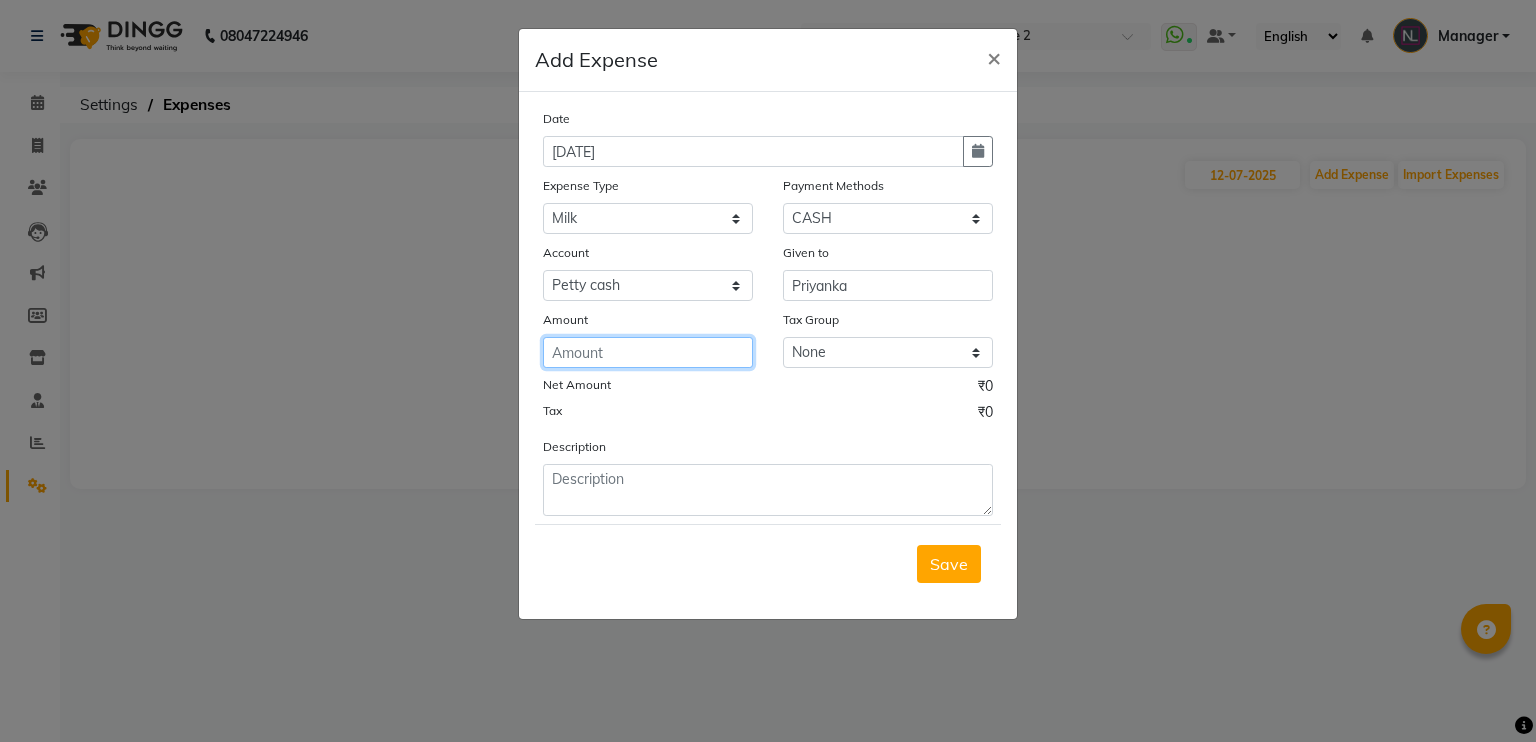 click 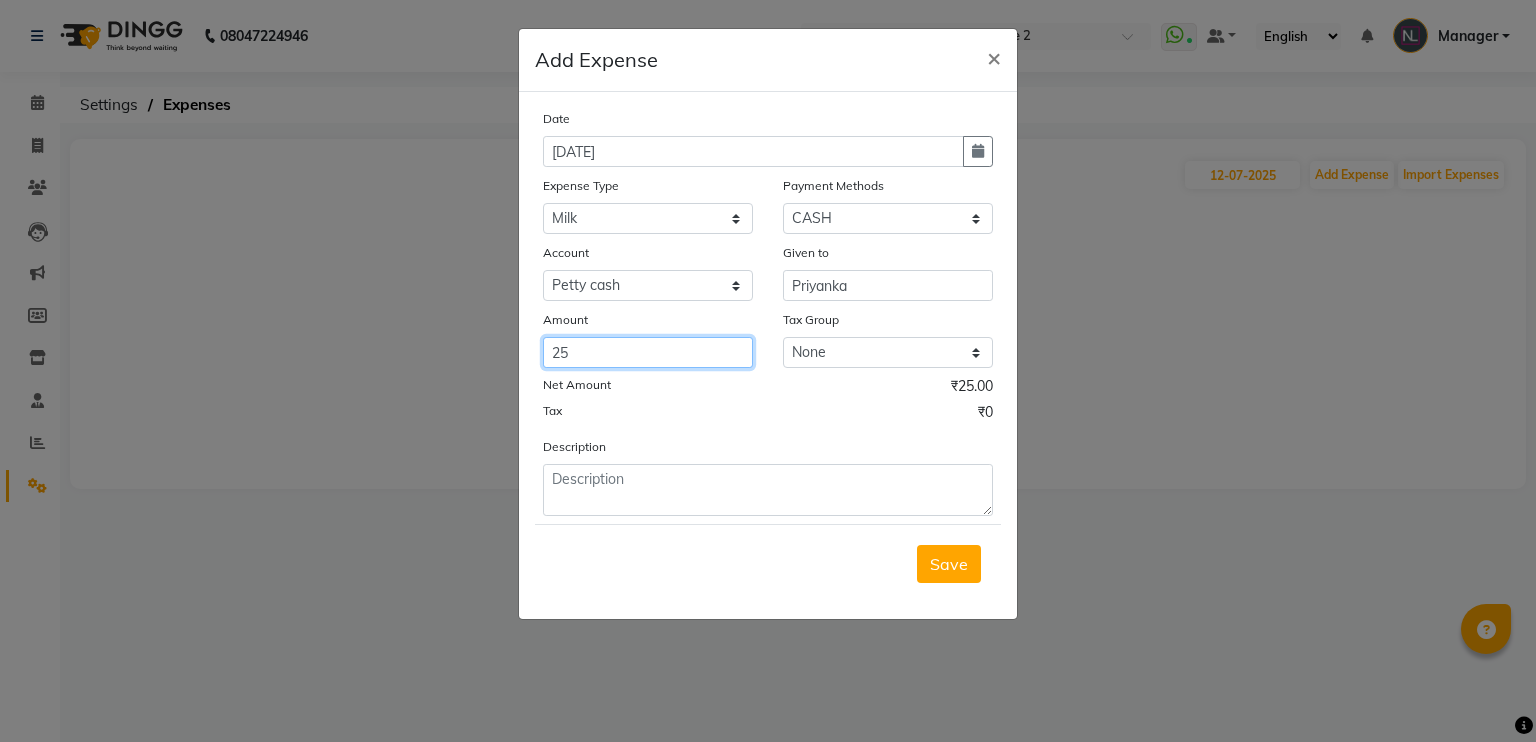 type on "25" 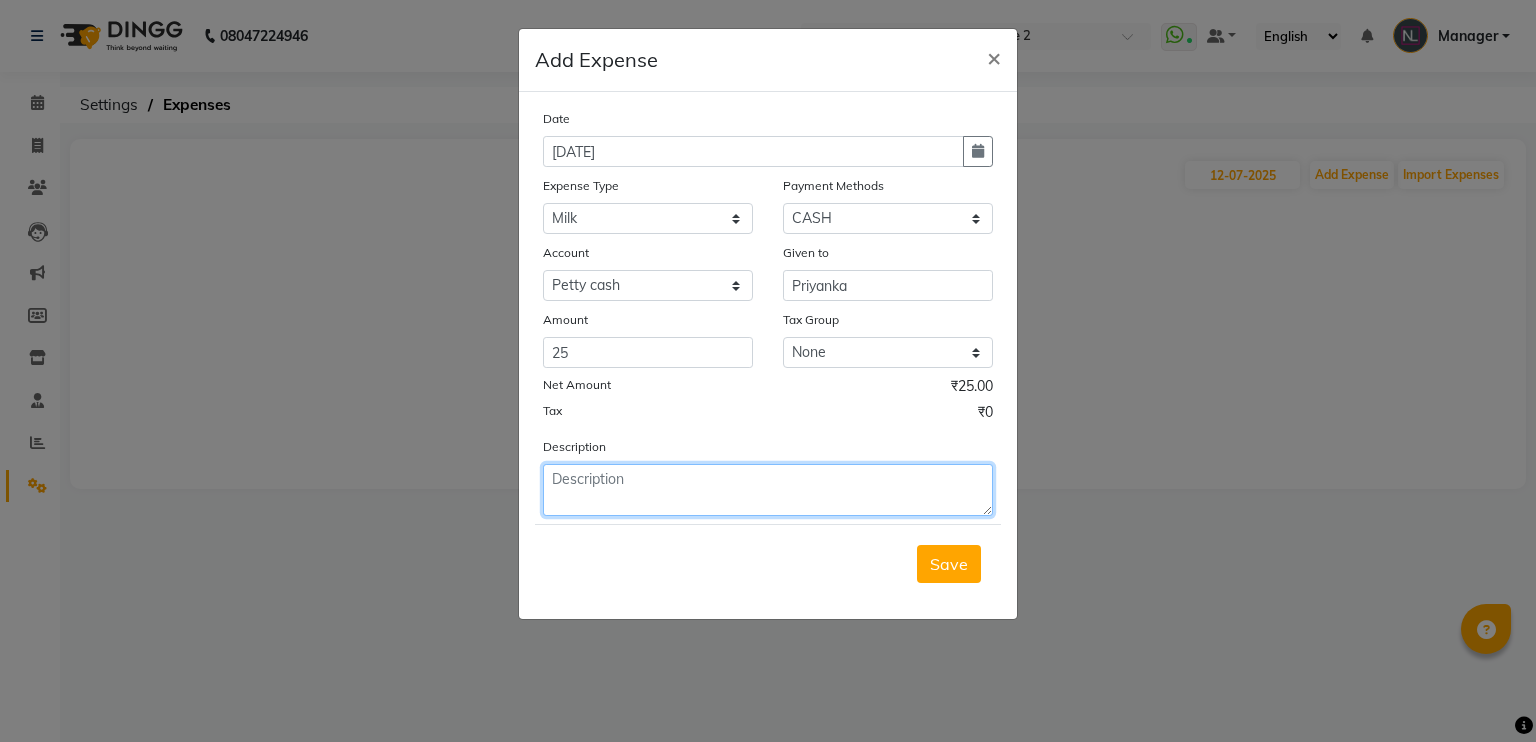 click 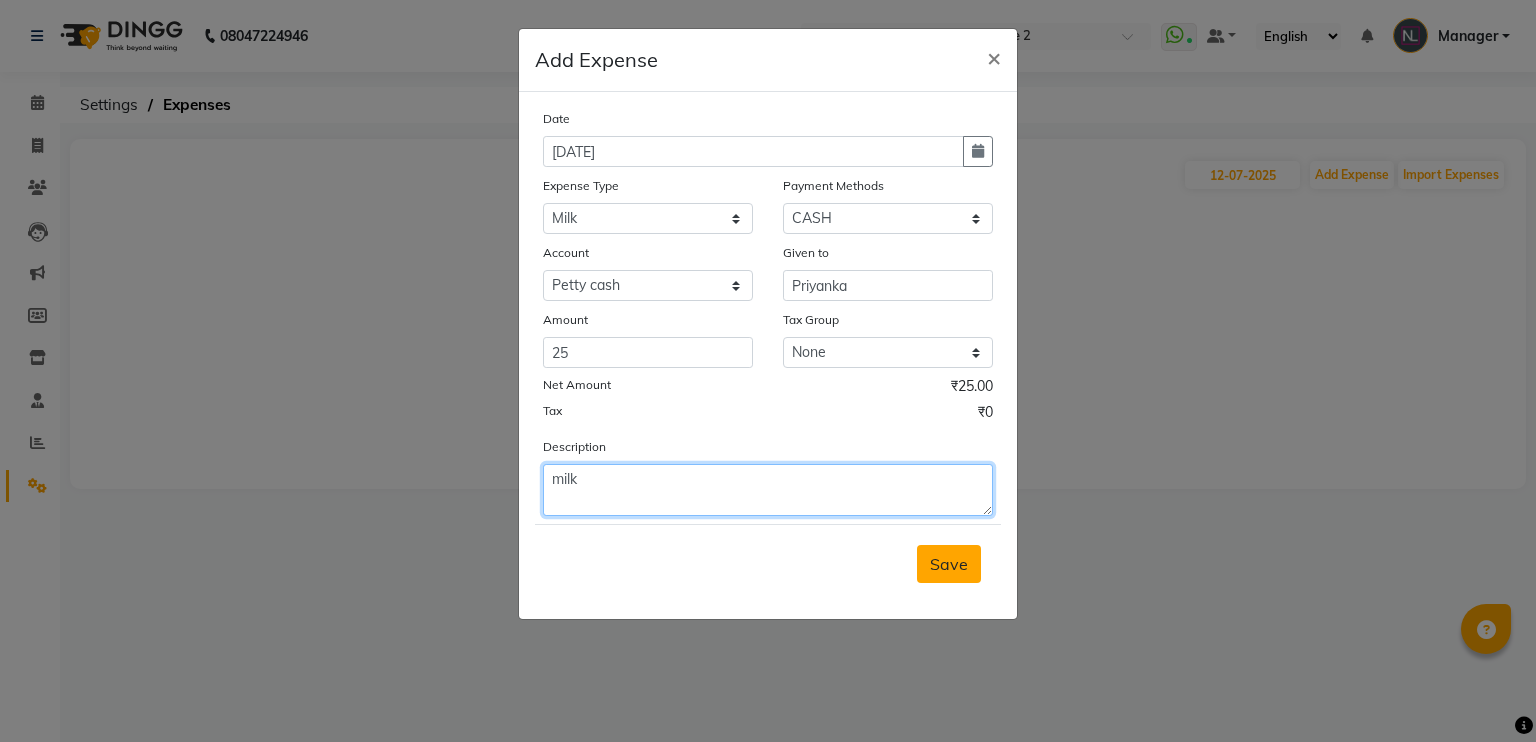 type on "milk" 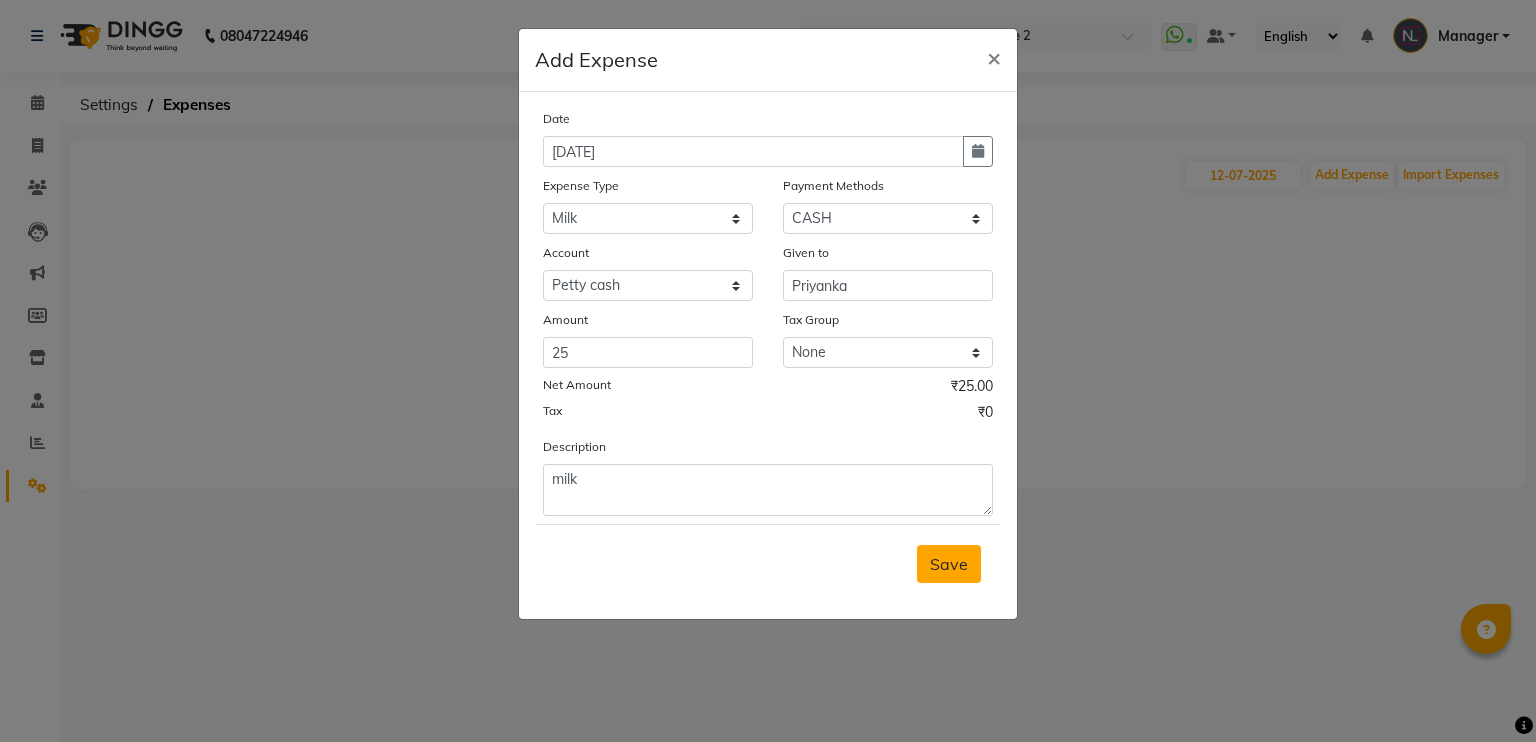click on "Save" at bounding box center [949, 564] 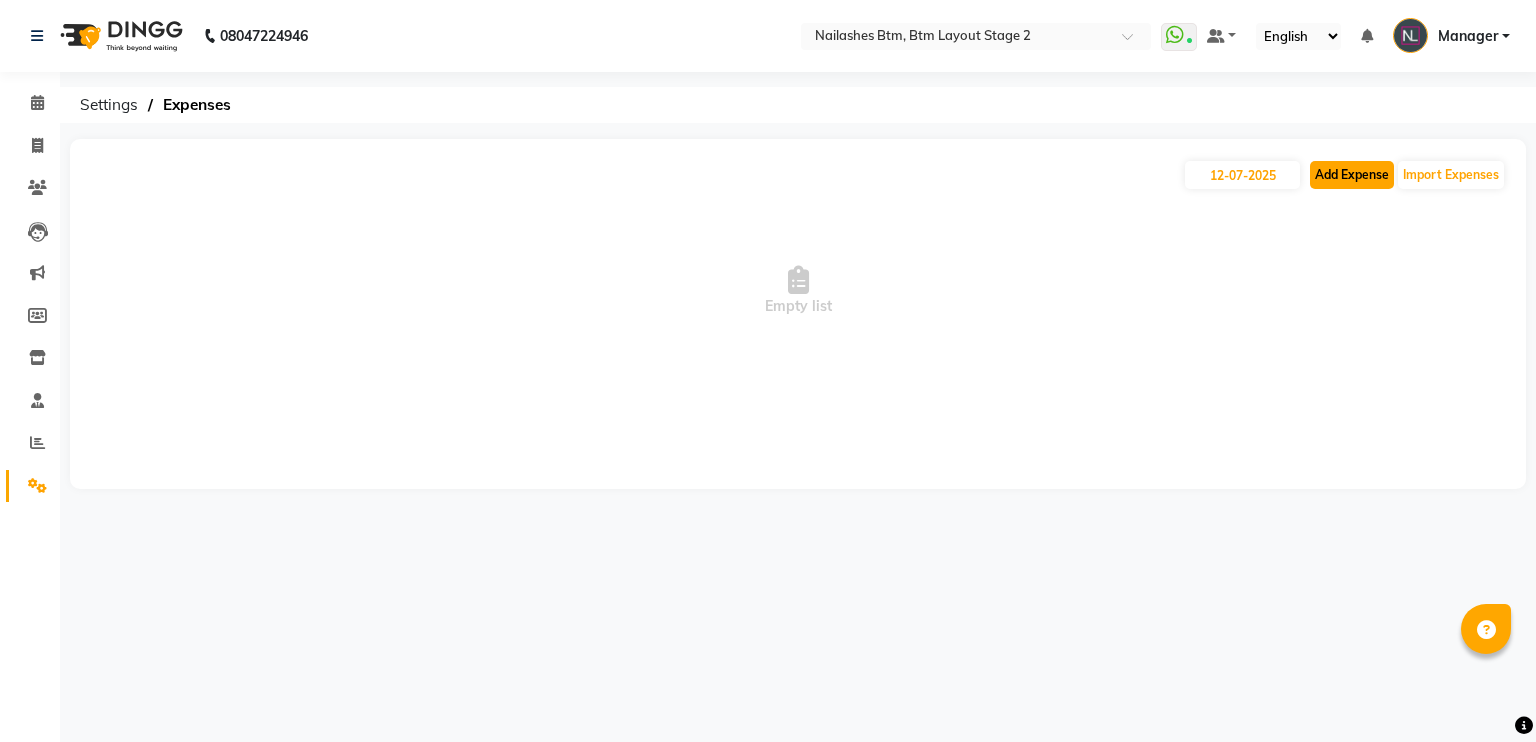 click on "Add Expense" 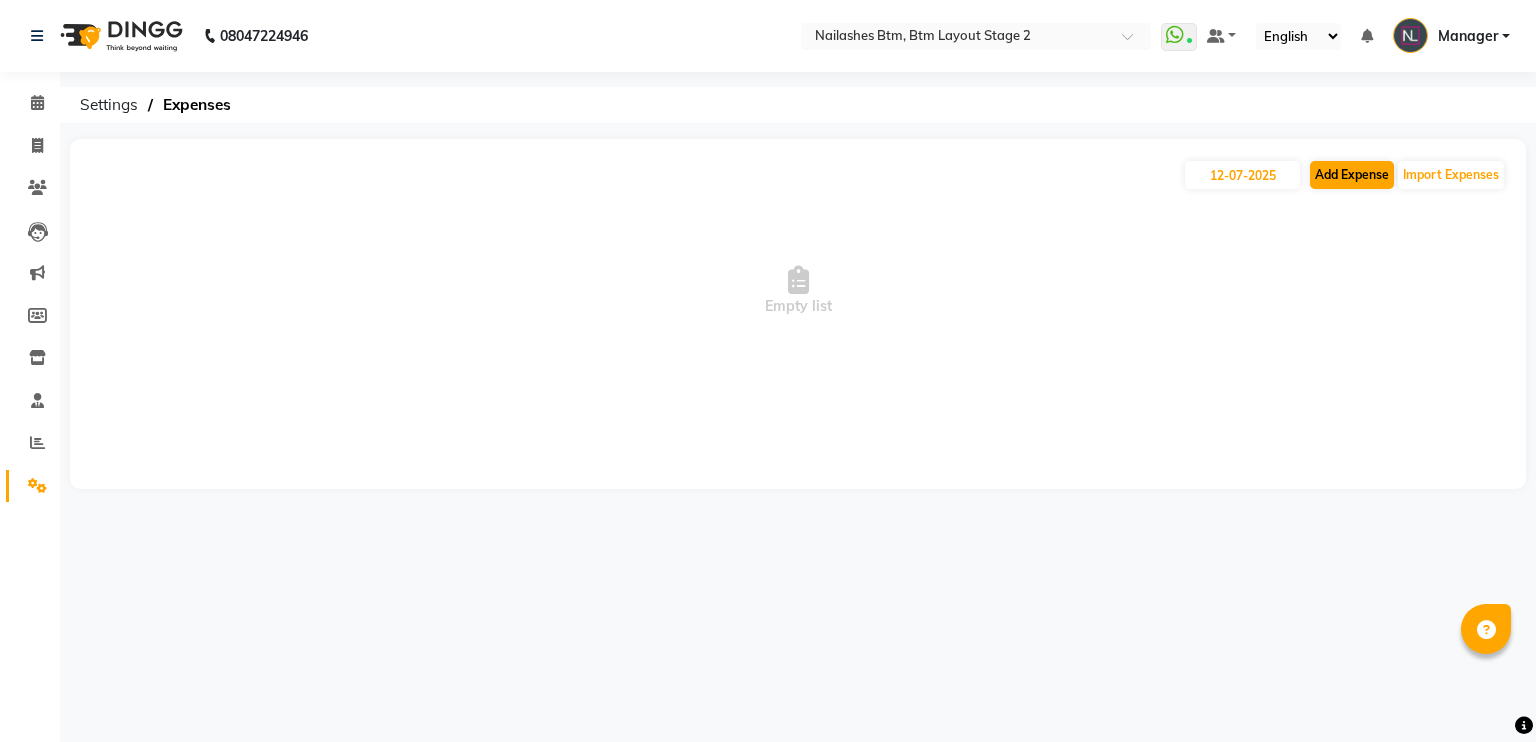 select on "1" 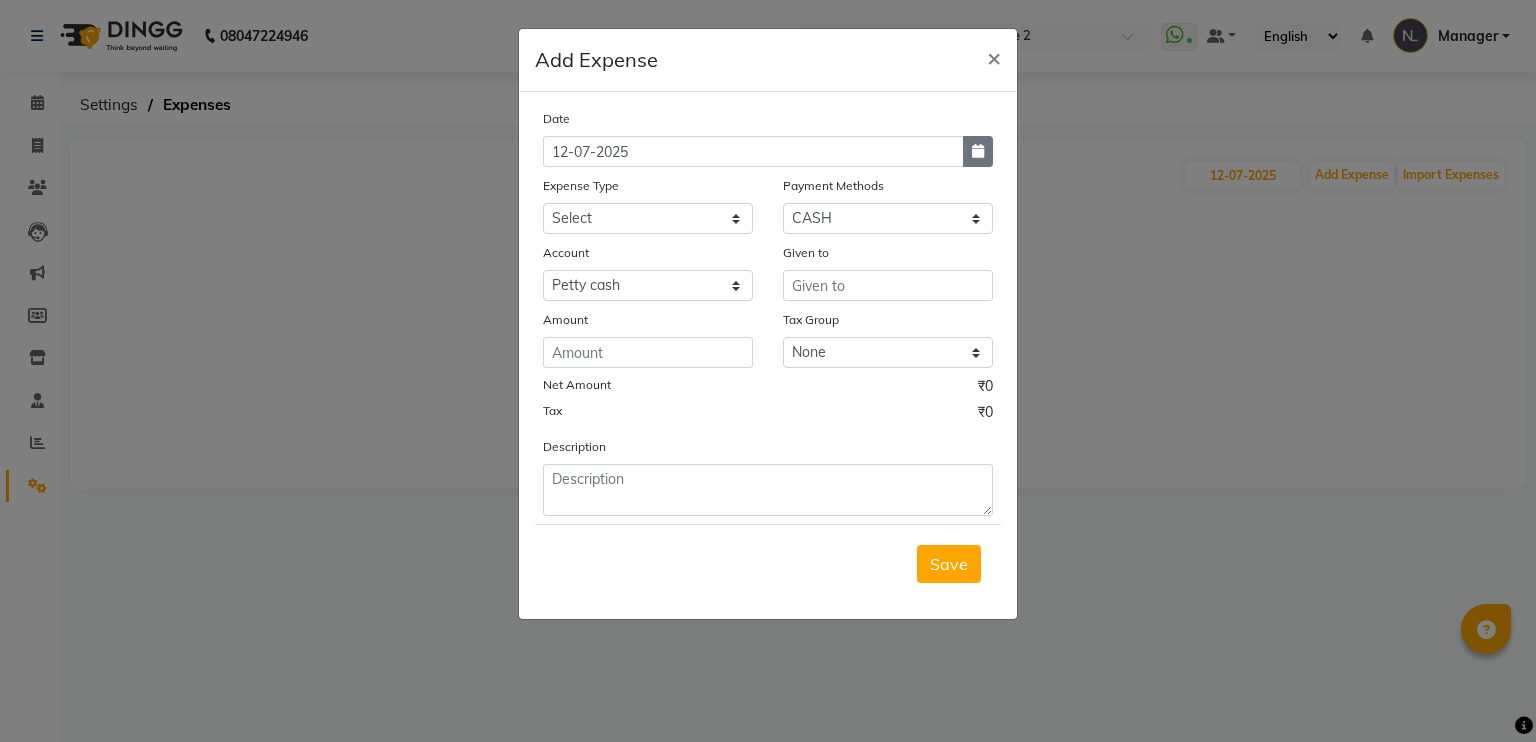 click 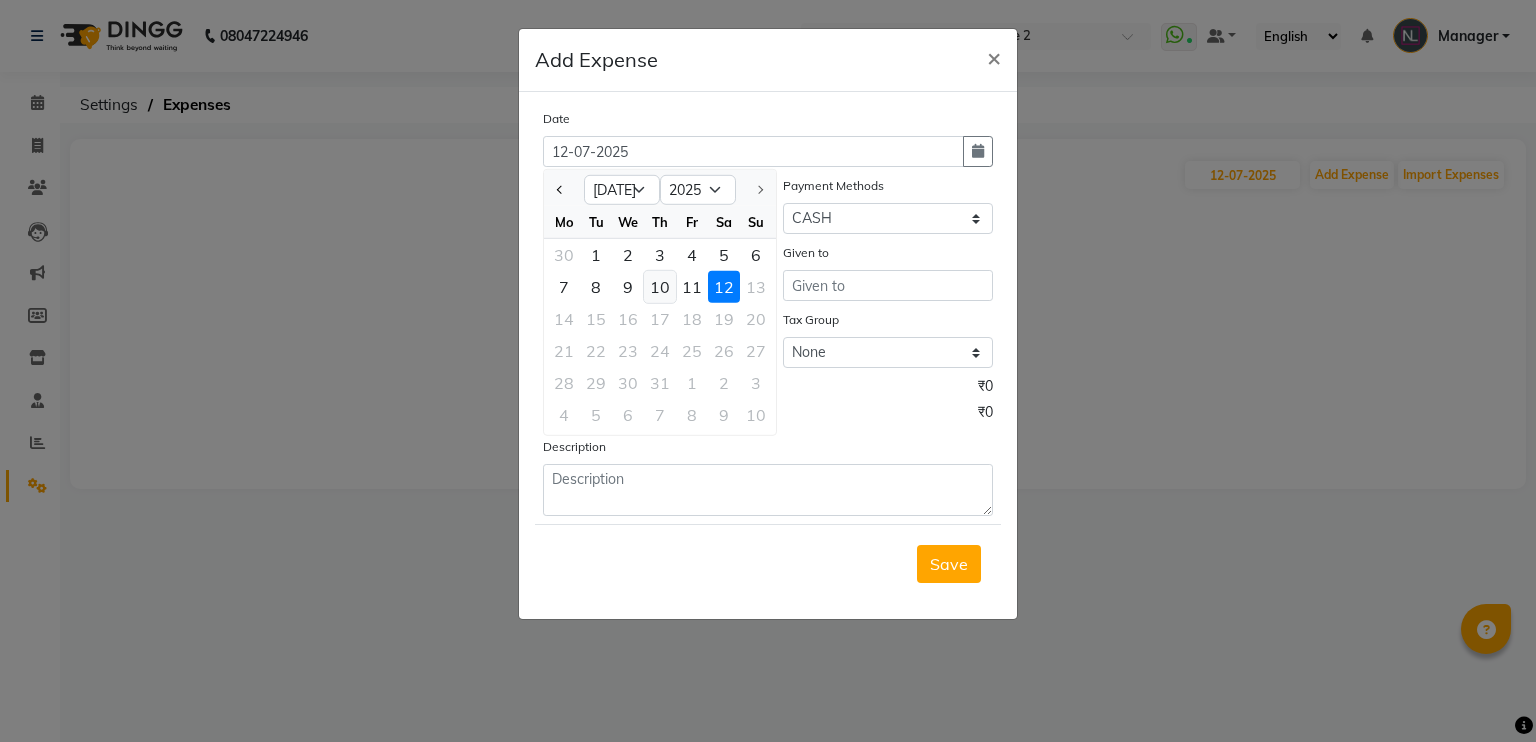 click on "10" 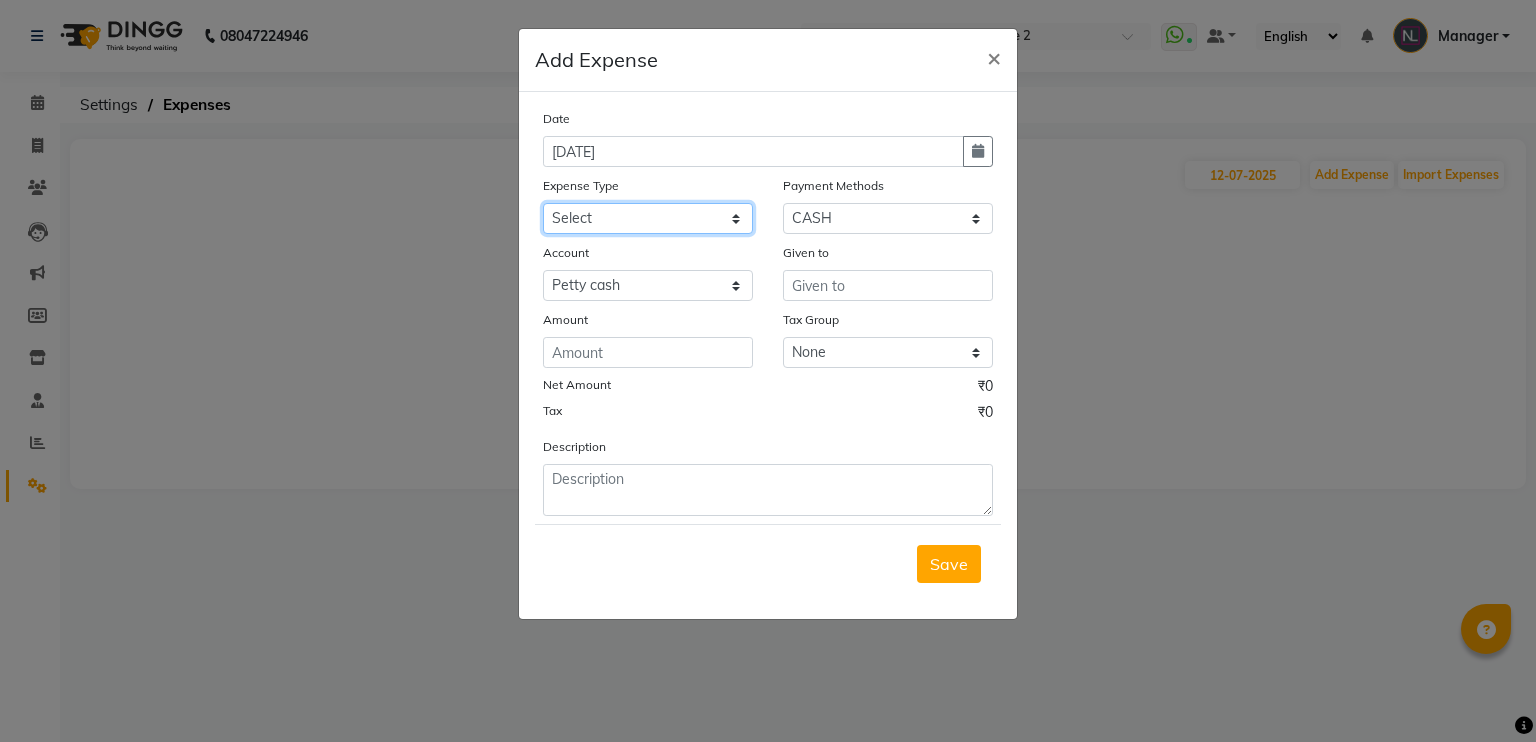 click on "Select acetone Advance Salary bank deposite BBMP Beauty products Bed charges BIRTHDAY CAKE Bonus [PERSON_NAME] CASH EXPENSE VOUCHER Cash handover Client Refreshment coconut water for clients COFFEE coffee powder Commission Conveyance Cotton Courier decoration Diesel for generator Donation Drinking Water Electricity Eyelashes return Face mask floor cleaner flowers daily garbage generator diesel green tea GST handover HANDWASH House Keeping Material House keeping Salary Incentive Internet Bill juice LAUNDRY Maintainance Marketing Medical Membership Milk Milk miscelleneous Naturals salon NEWSPAPER O T Other Pantry PETROL Phone Bill Plants plumber pooja items Porter priest Product Purchase product return Product sale puja items RAPIDO Refund Rent Shop Rent Staff Accommodation Royalty Salary Staff cab charges Staff dinner Staff Flight Ticket Staff  Hiring from another Branch Staff Snacks Stationary sugar sweets TEAM DINNER TIPS Tissue [DEMOGRAPHIC_DATA] Utilities Water Bottle Water cane week of salary Wi Fi Payment" 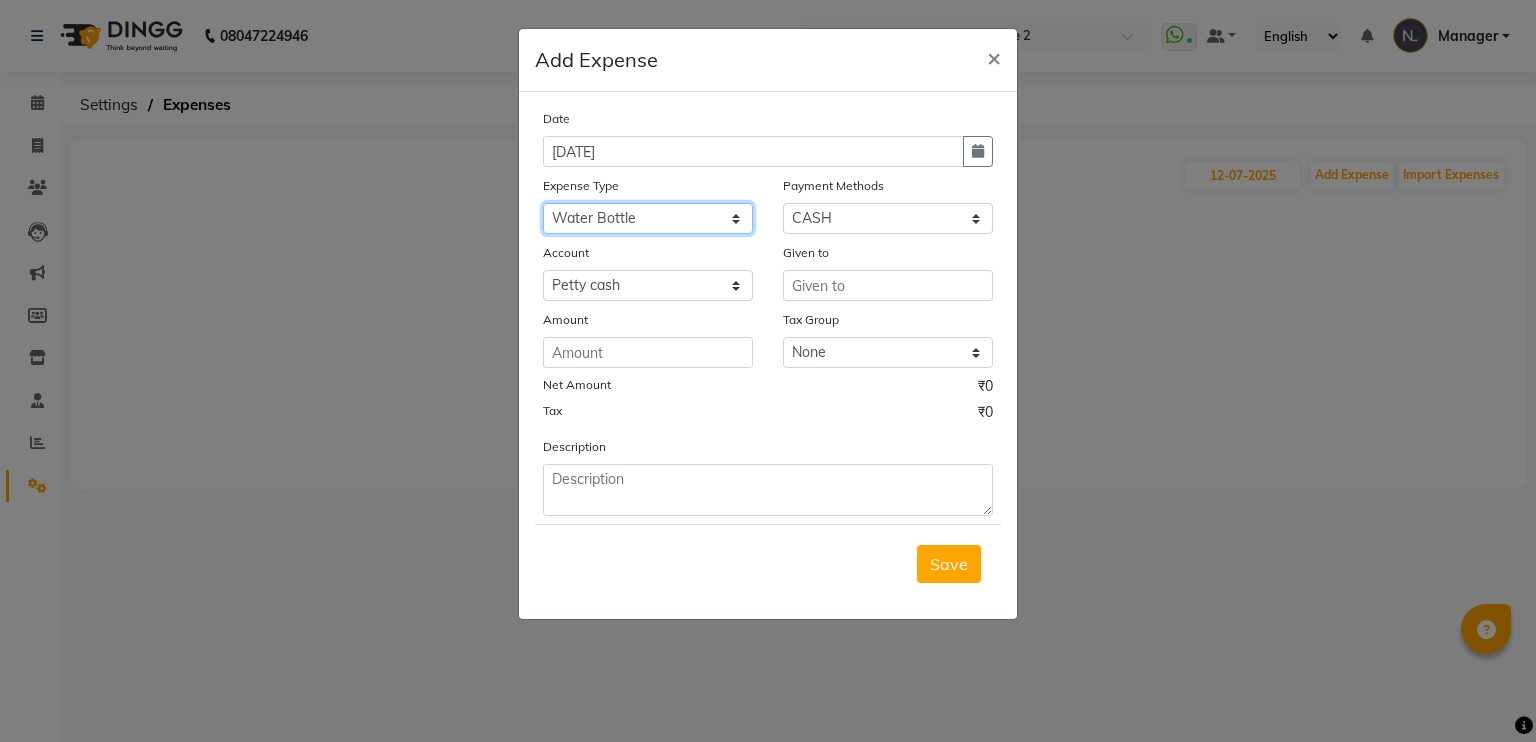 click on "Select acetone Advance Salary bank deposite BBMP Beauty products Bed charges BIRTHDAY CAKE Bonus [PERSON_NAME] CASH EXPENSE VOUCHER Cash handover Client Refreshment coconut water for clients COFFEE coffee powder Commission Conveyance Cotton Courier decoration Diesel for generator Donation Drinking Water Electricity Eyelashes return Face mask floor cleaner flowers daily garbage generator diesel green tea GST handover HANDWASH House Keeping Material House keeping Salary Incentive Internet Bill juice LAUNDRY Maintainance Marketing Medical Membership Milk Milk miscelleneous Naturals salon NEWSPAPER O T Other Pantry PETROL Phone Bill Plants plumber pooja items Porter priest Product Purchase product return Product sale puja items RAPIDO Refund Rent Shop Rent Staff Accommodation Royalty Salary Staff cab charges Staff dinner Staff Flight Ticket Staff  Hiring from another Branch Staff Snacks Stationary sugar sweets TEAM DINNER TIPS Tissue [DEMOGRAPHIC_DATA] Utilities Water Bottle Water cane week of salary Wi Fi Payment" 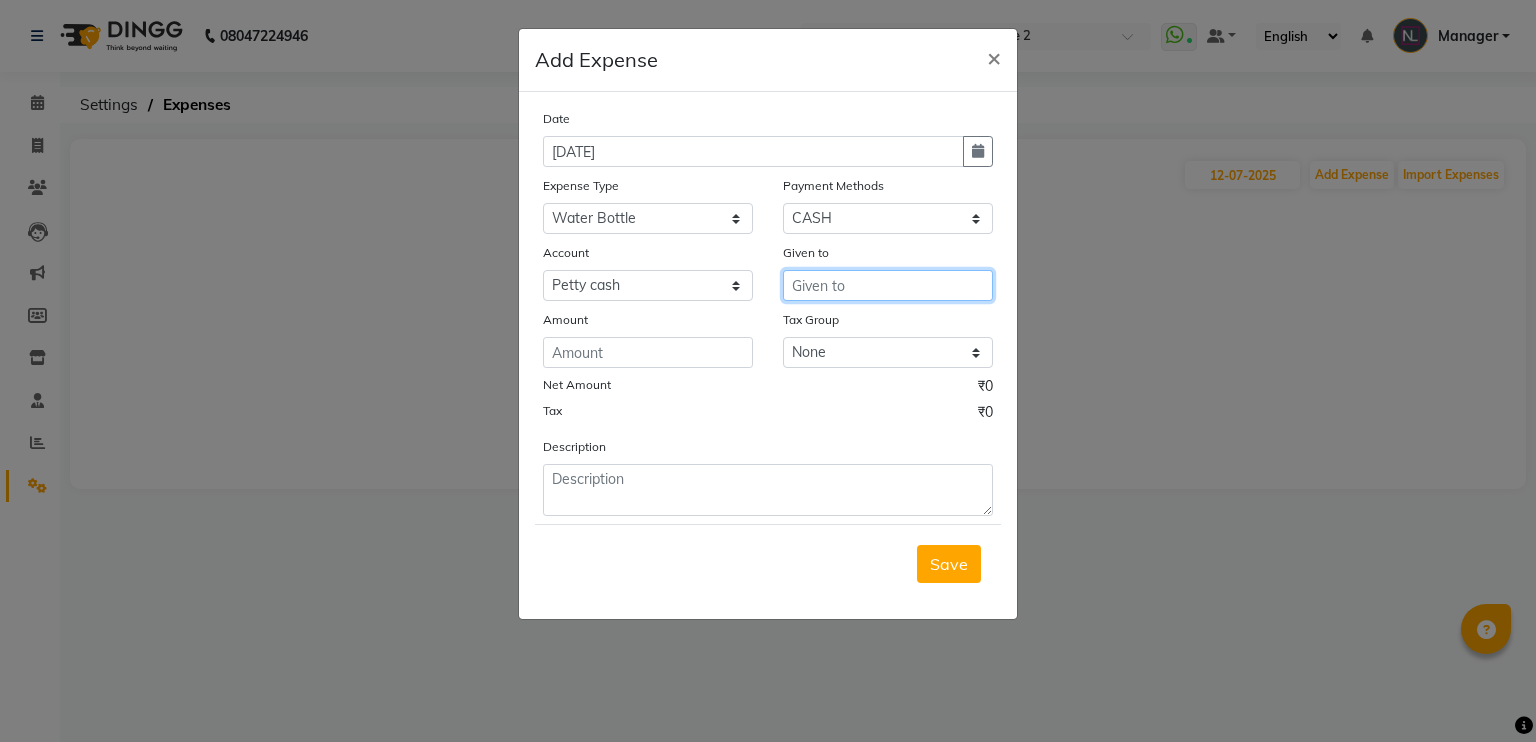 click at bounding box center [888, 285] 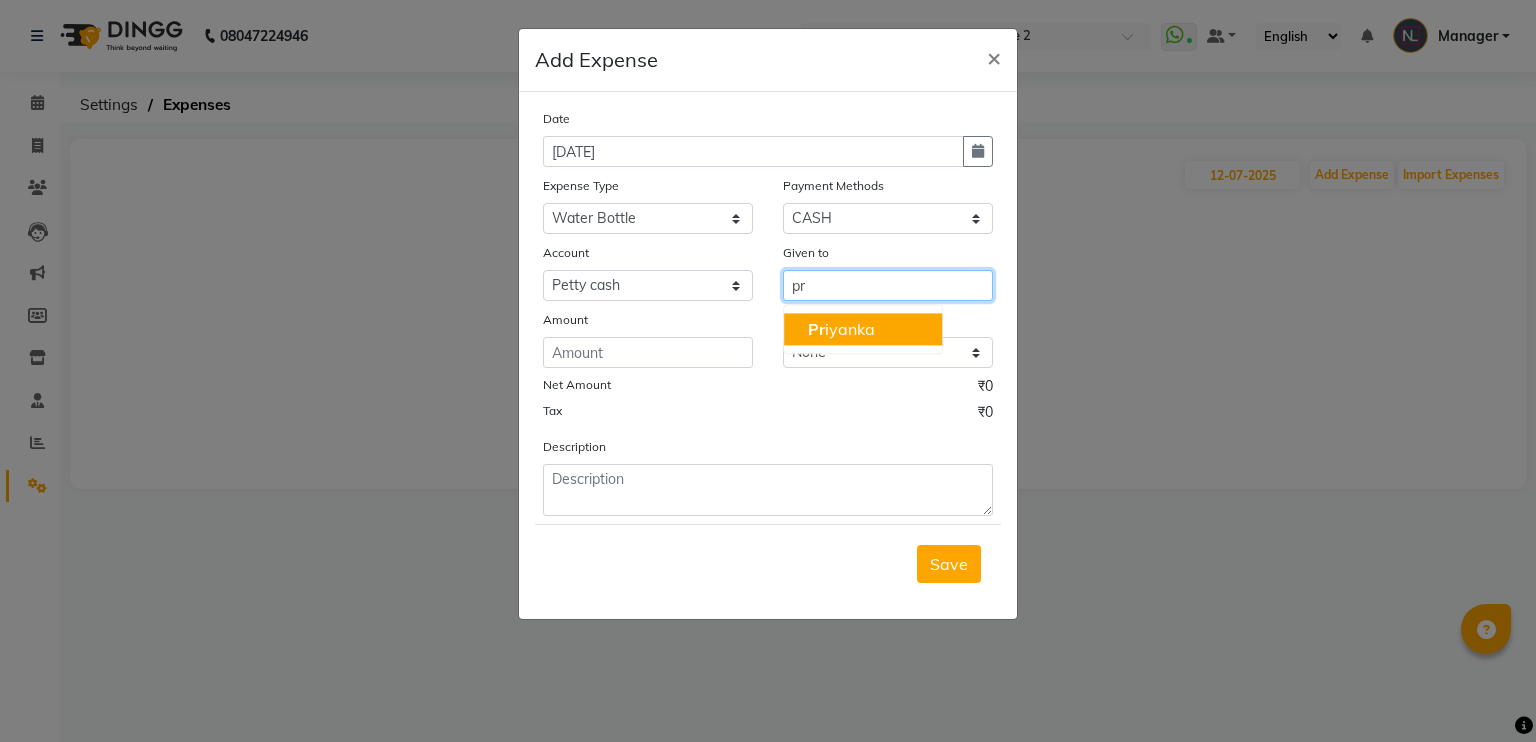 click on "Pr" 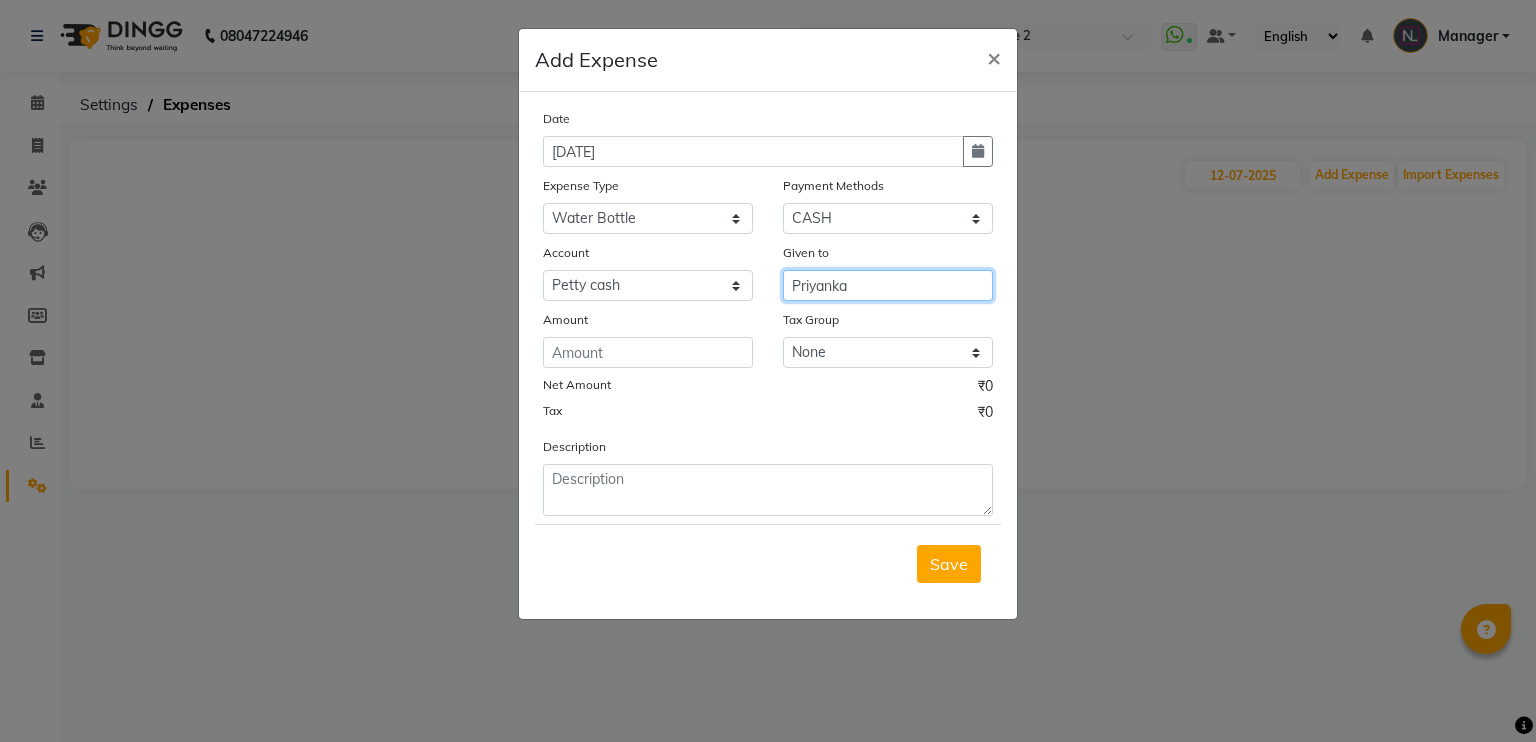type on "Priyanka" 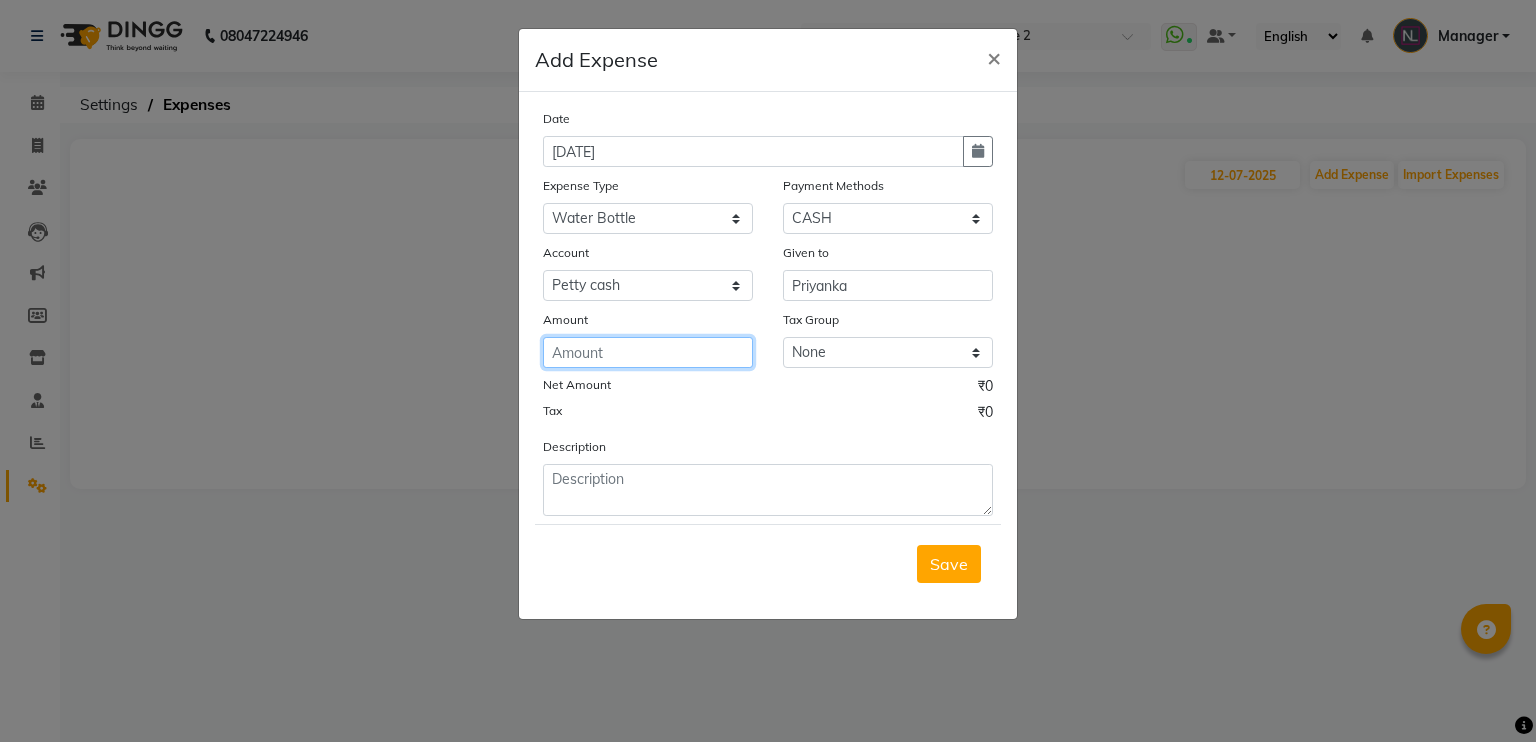 click 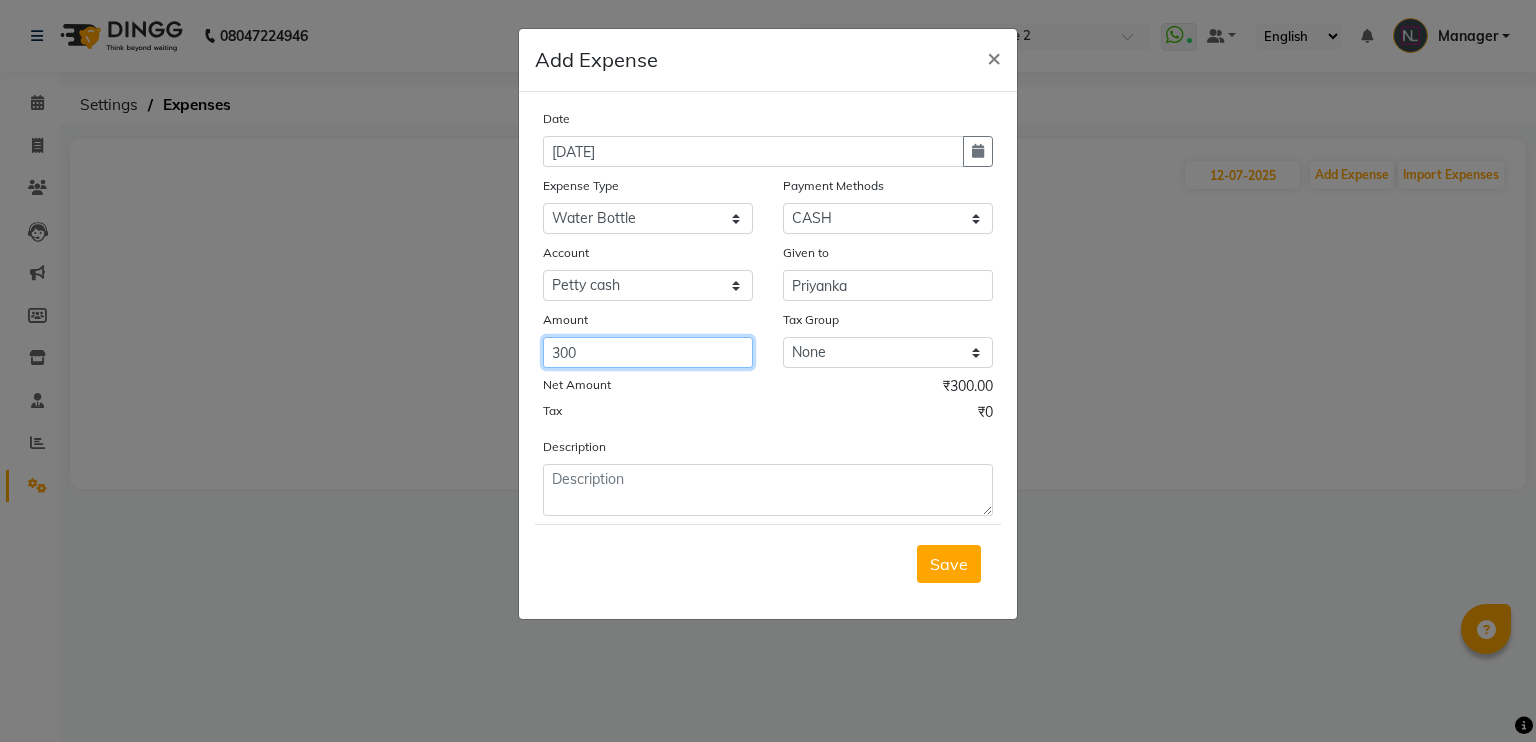 type on "300" 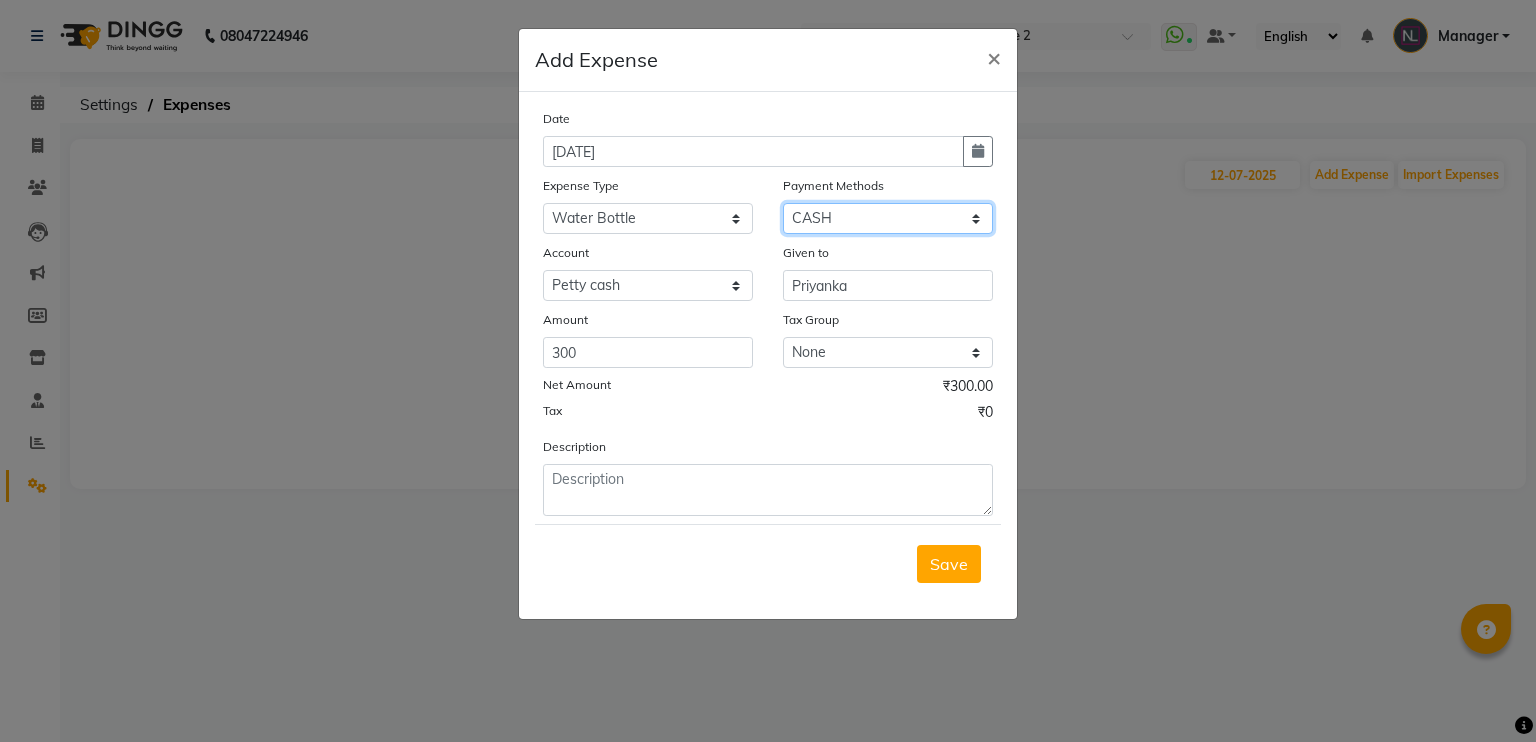 click on "Select Bank PayTM ONLINE PhonePe CASH UPI M Voucher CARD Prepaid GPay Wallet Points LUZO District App Package" 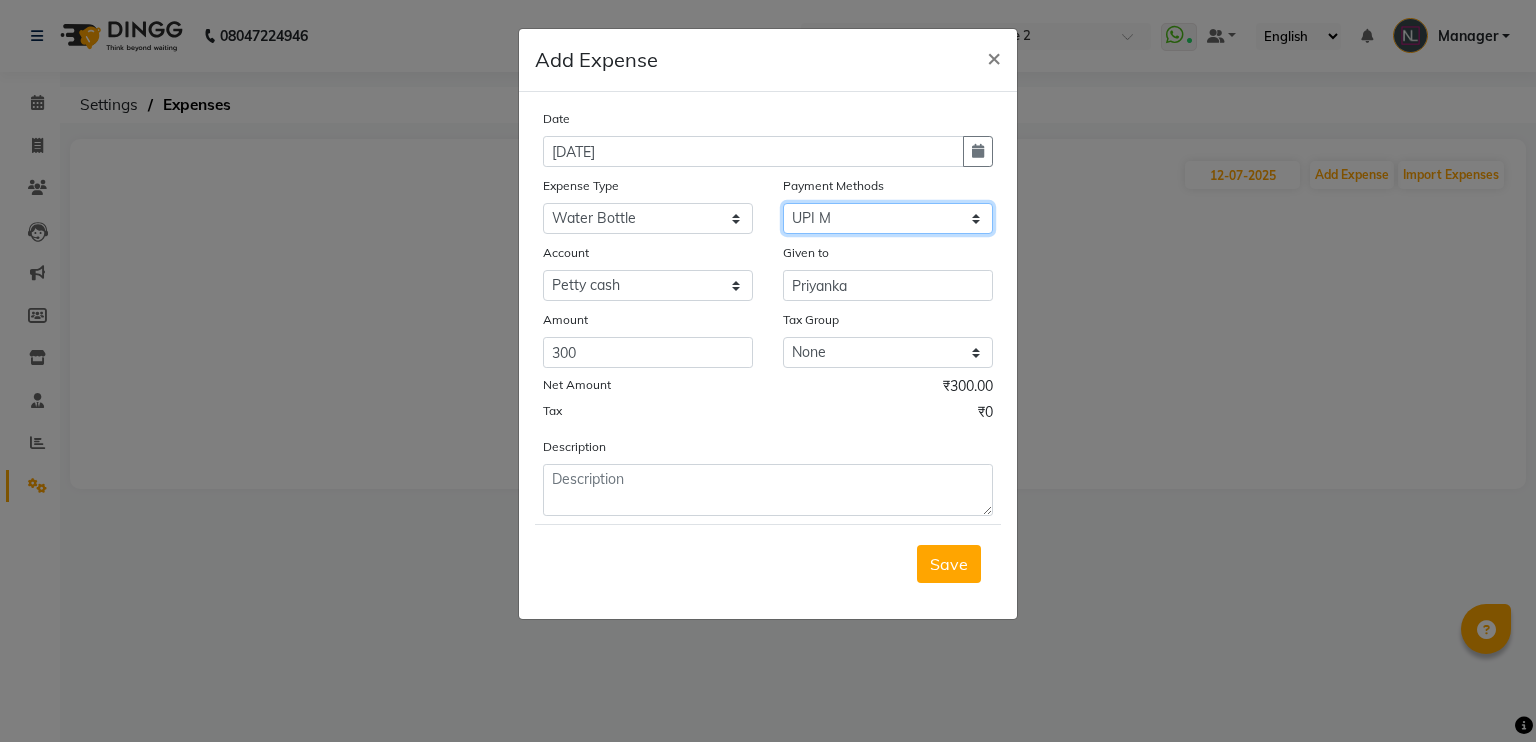 click on "Select Bank PayTM ONLINE PhonePe CASH UPI M Voucher CARD Prepaid GPay Wallet Points LUZO District App Package" 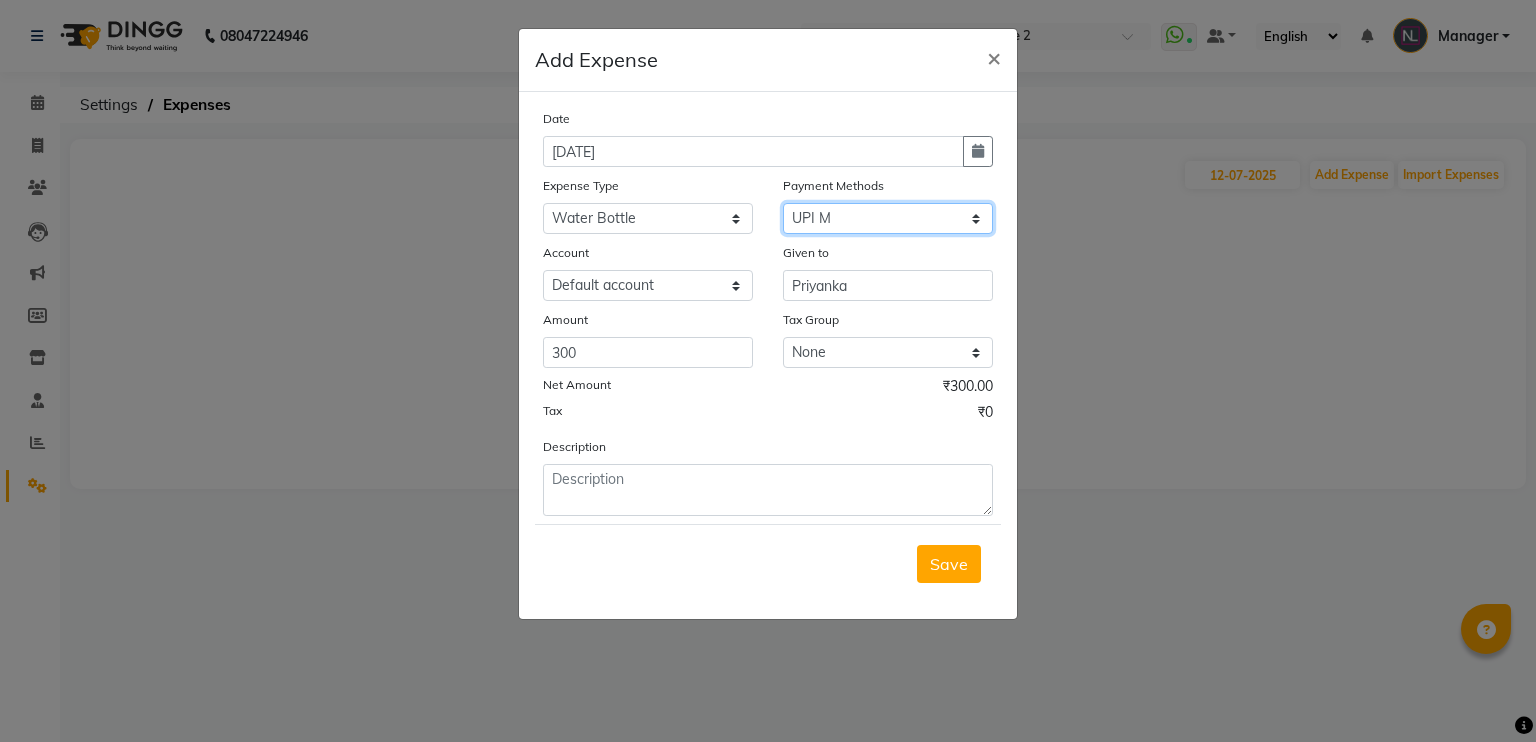 click on "Select Bank PayTM ONLINE PhonePe CASH UPI M Voucher CARD Prepaid GPay Wallet Points LUZO District App Package" 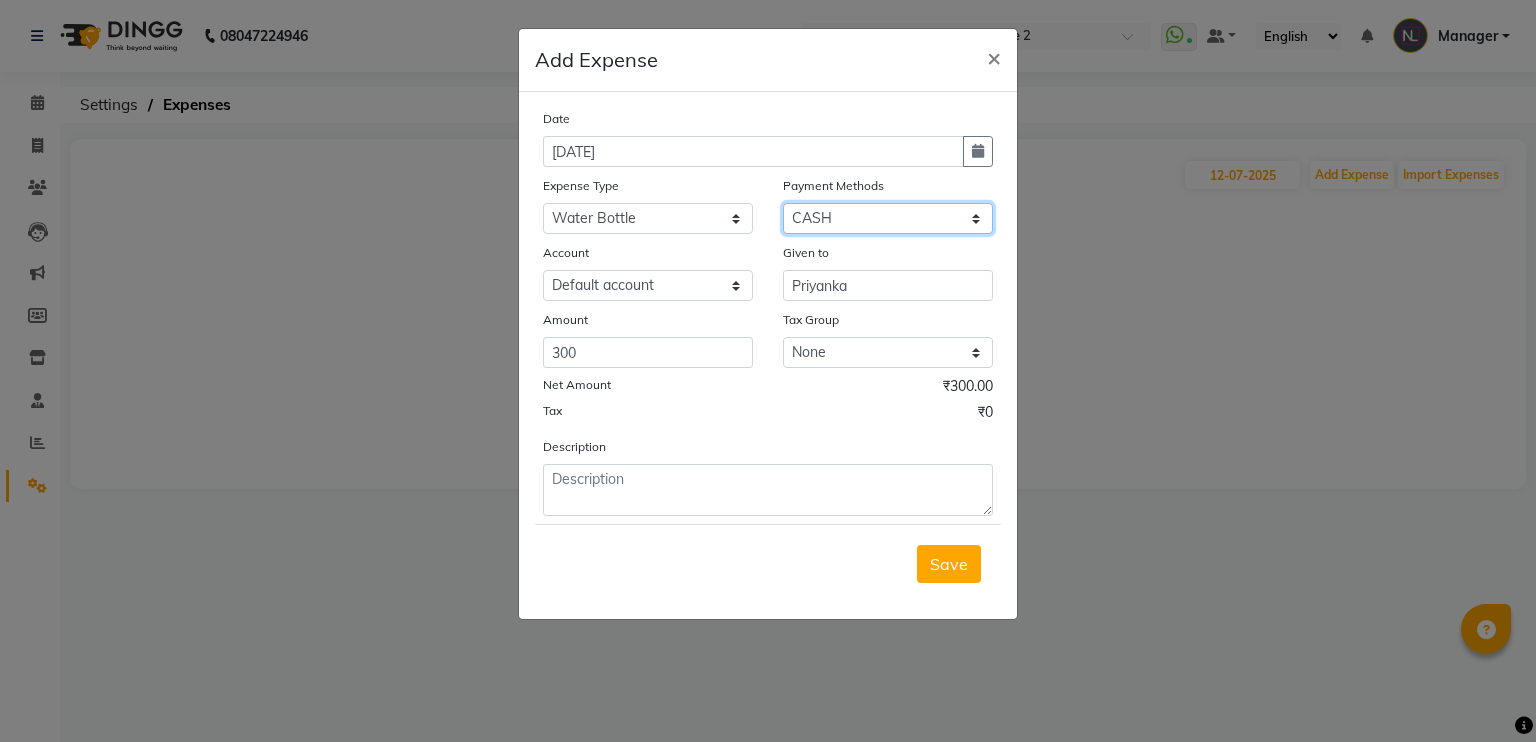 click on "Select Bank PayTM ONLINE PhonePe CASH UPI M Voucher CARD Prepaid GPay Wallet Points LUZO District App Package" 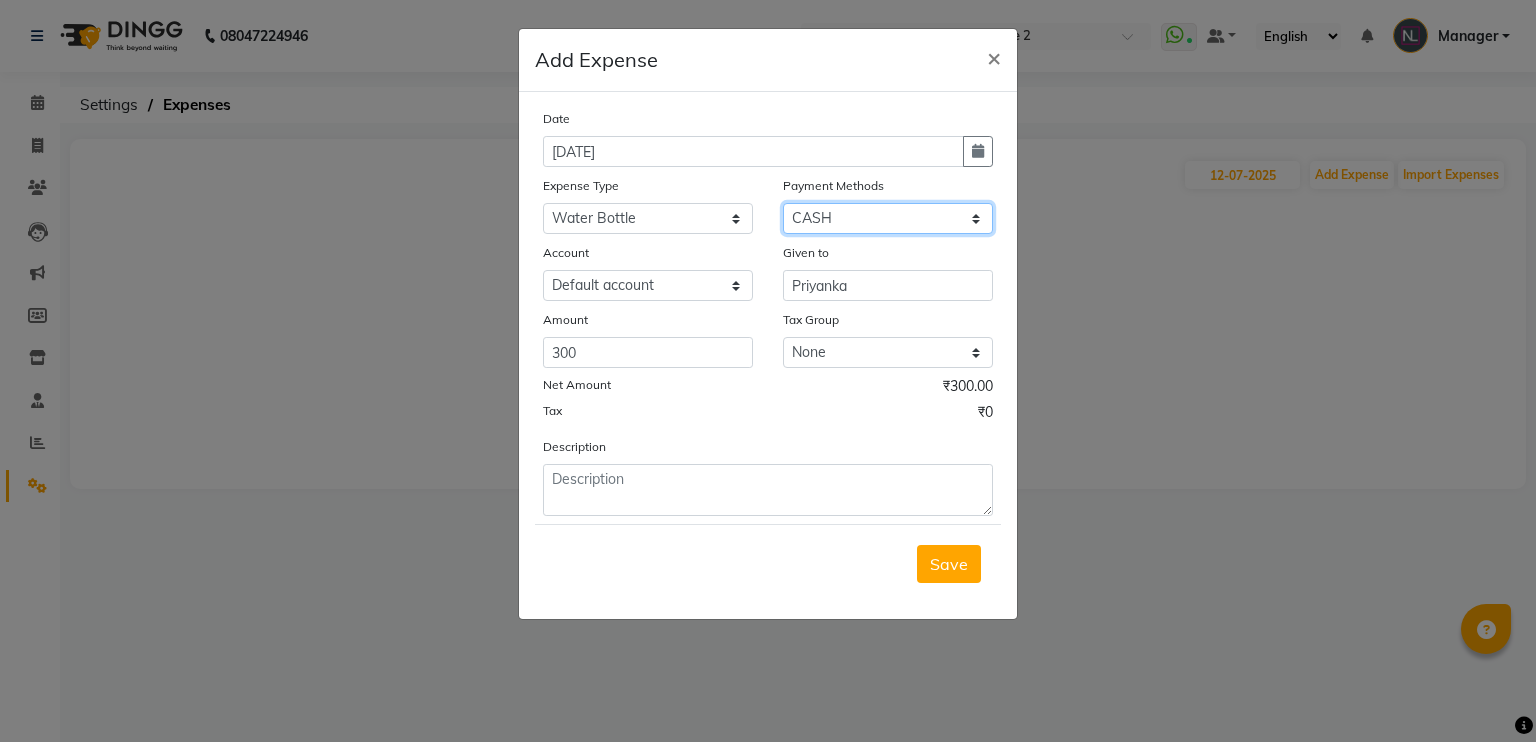 select on "5754" 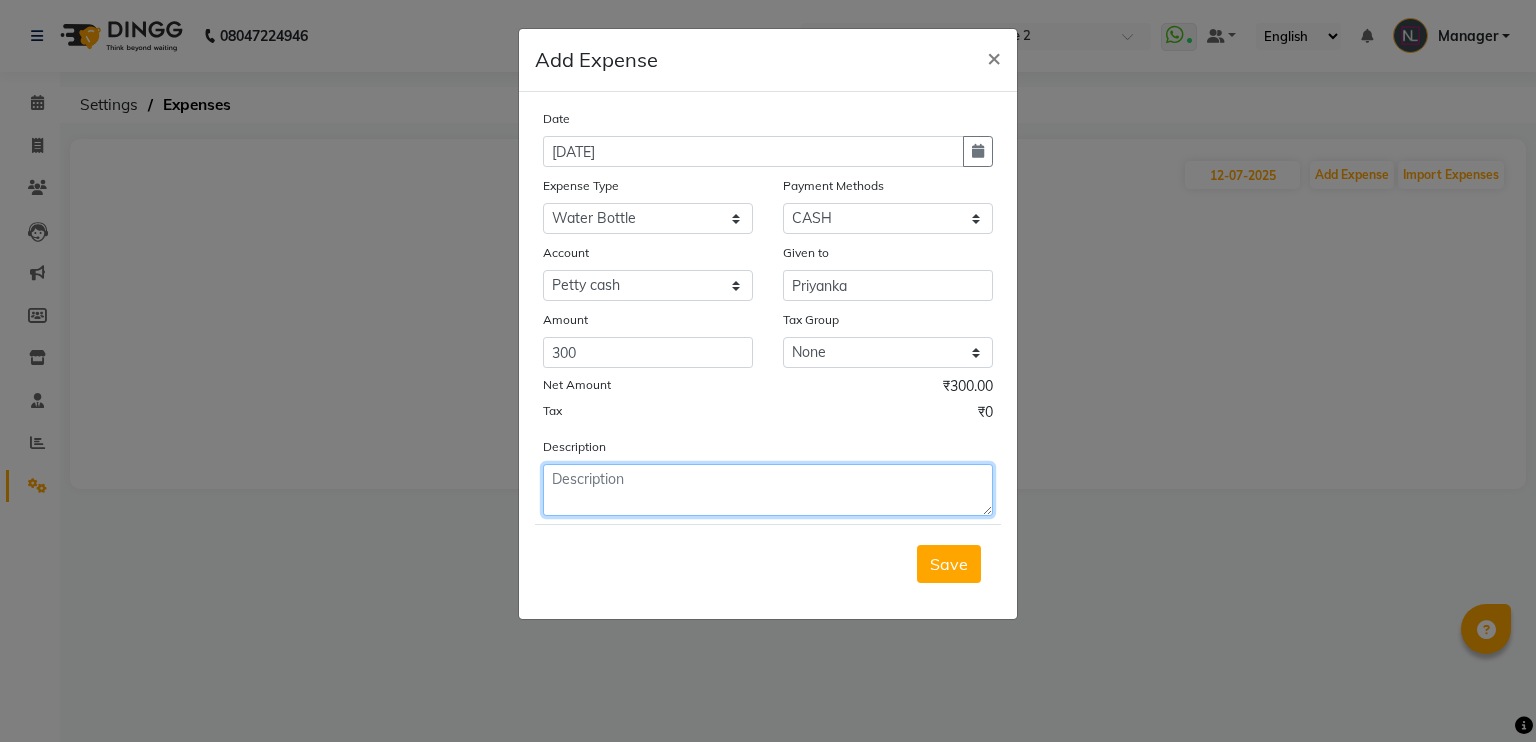 drag, startPoint x: 660, startPoint y: 521, endPoint x: 644, endPoint y: 458, distance: 65 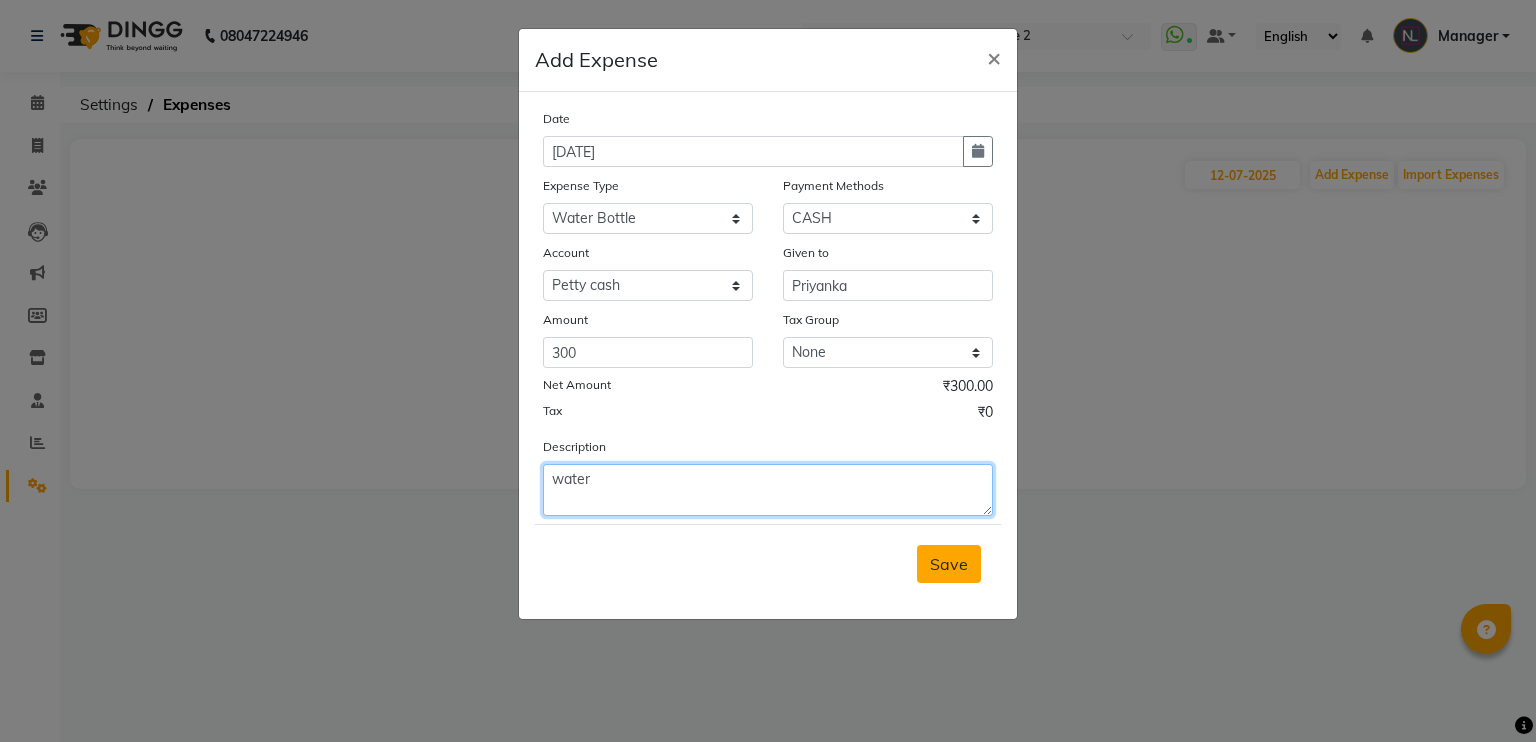 type on "water" 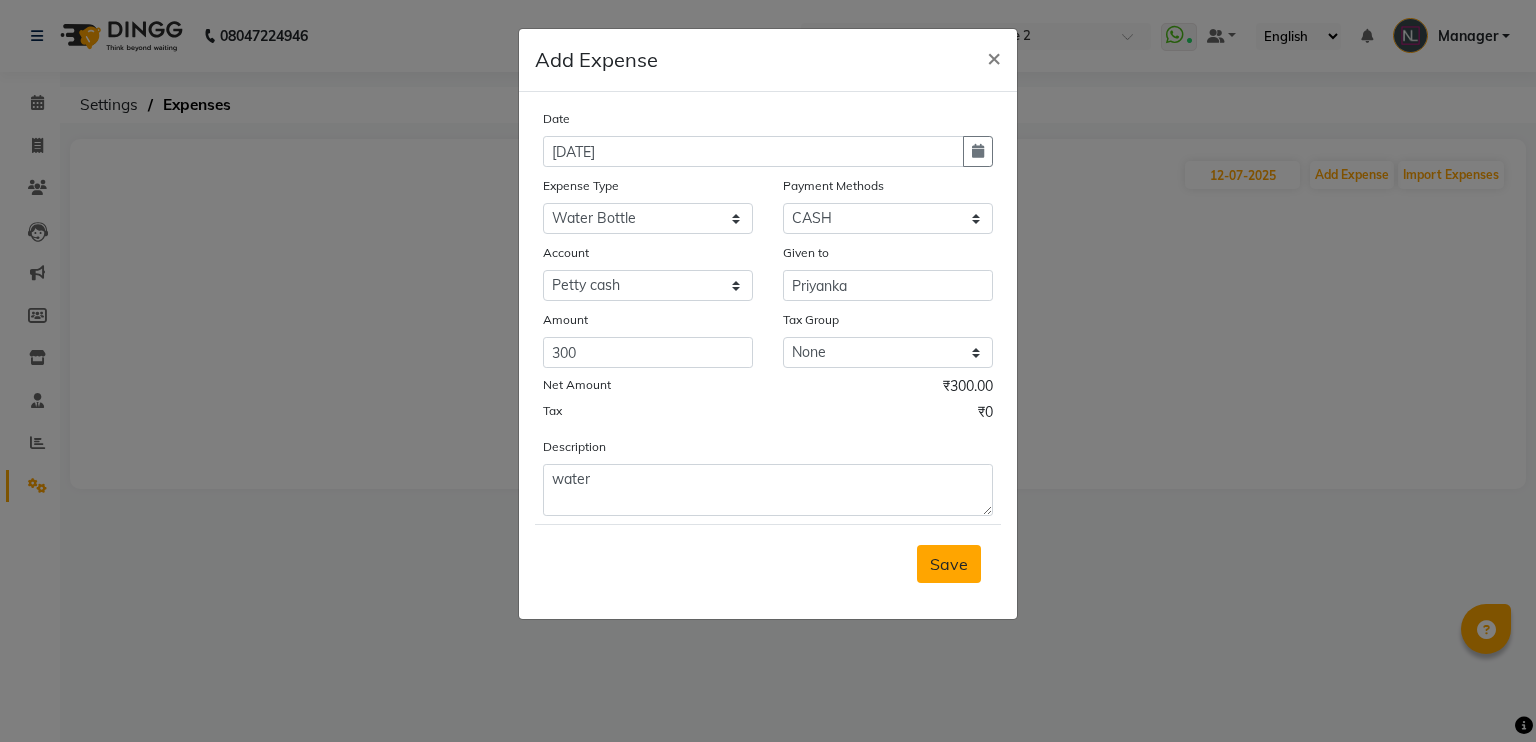 click on "Save" at bounding box center [949, 564] 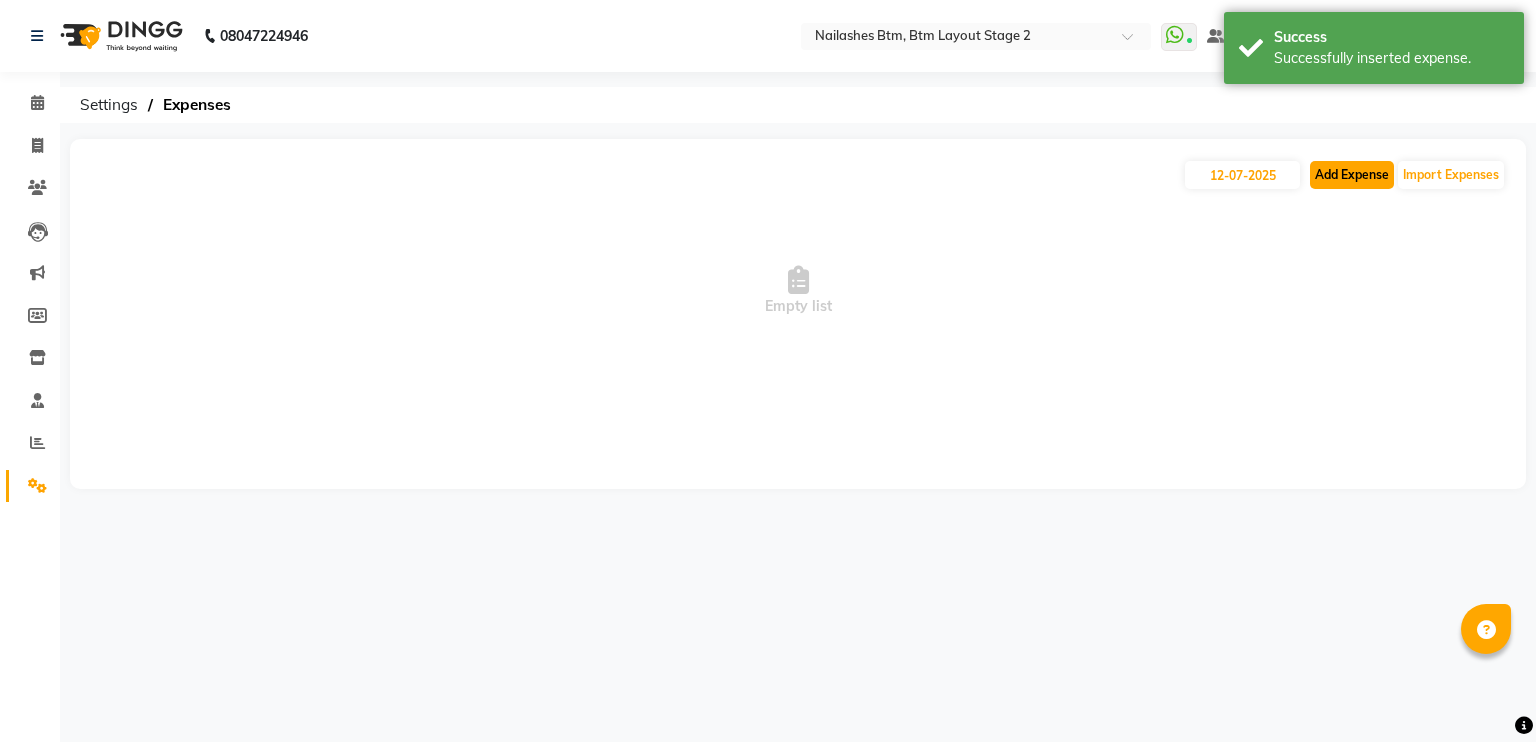 click on "Add Expense" 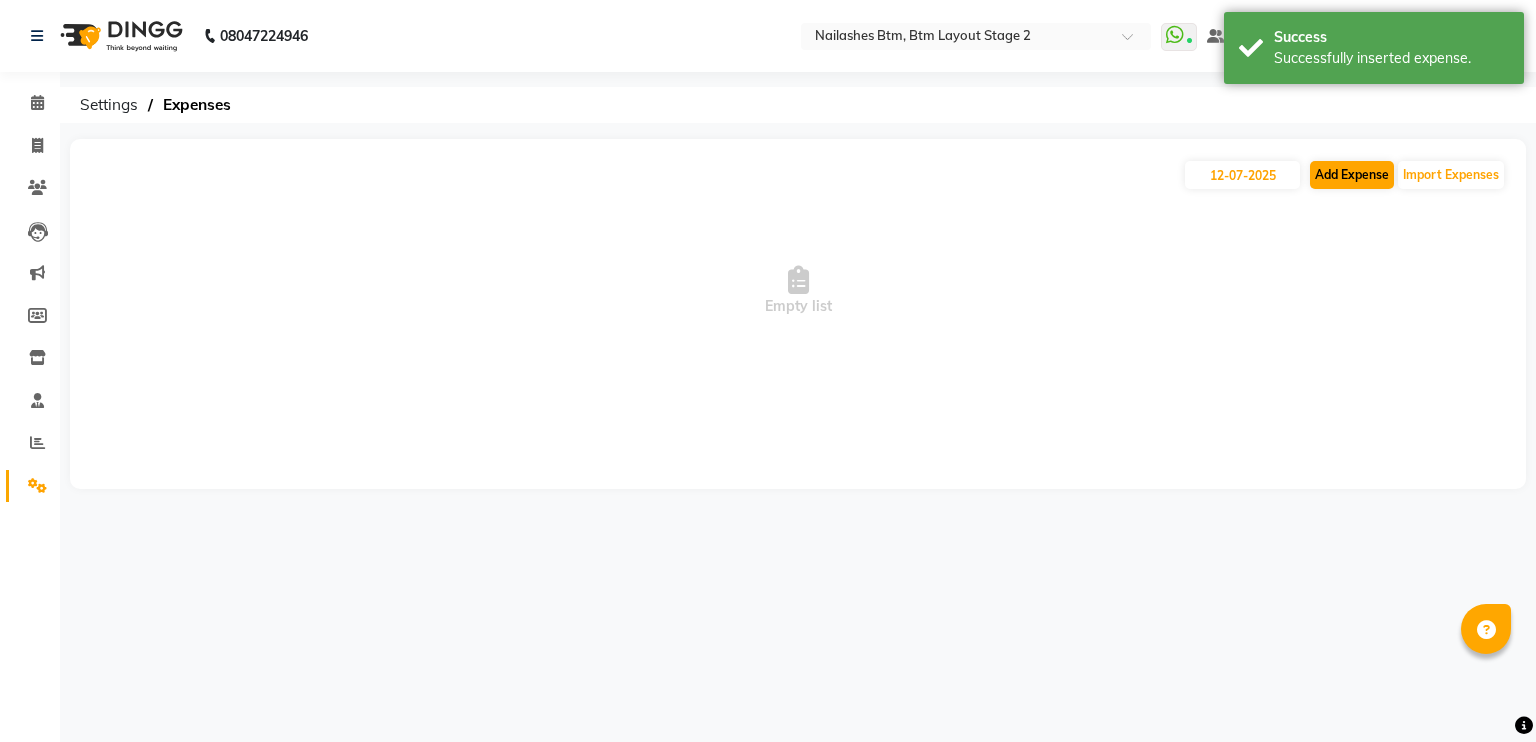 select on "1" 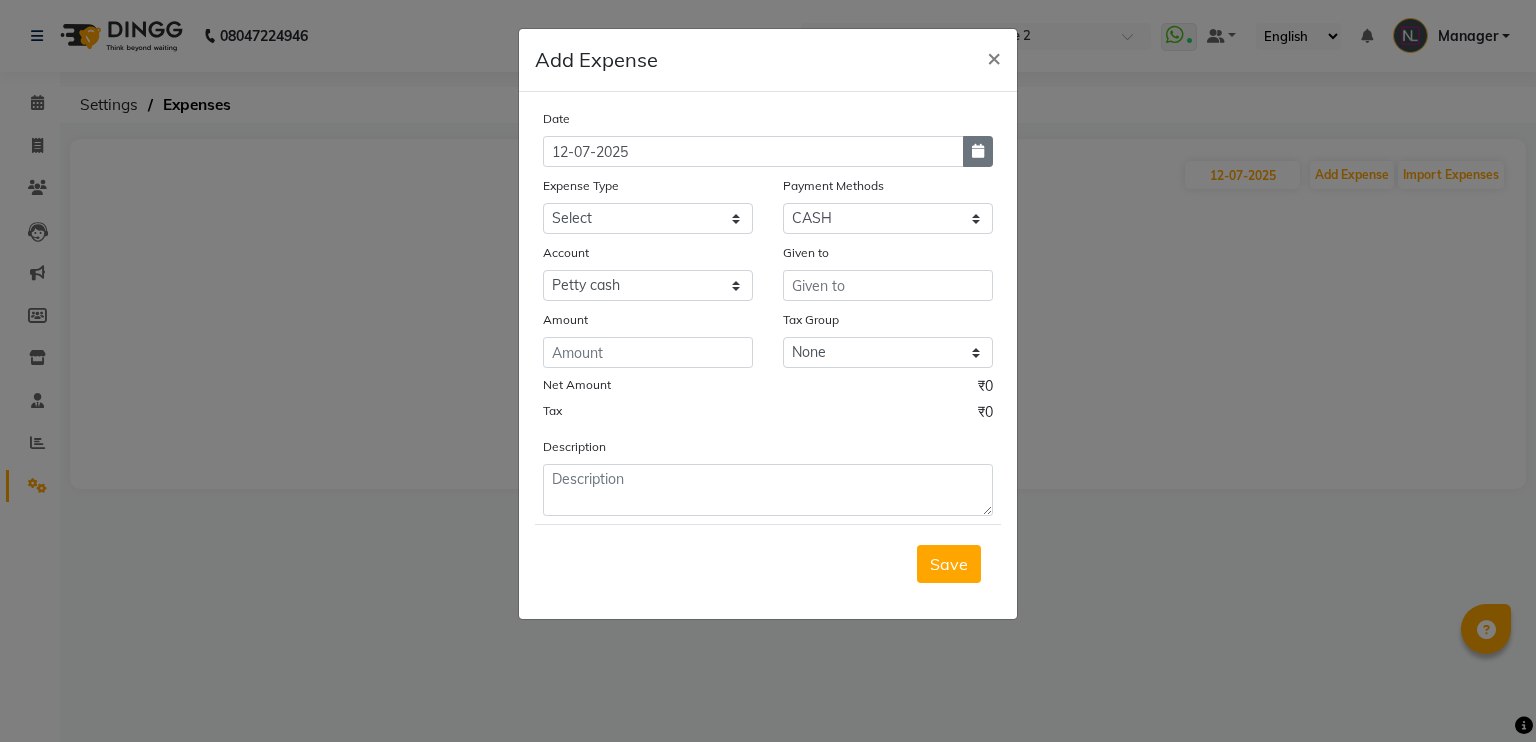 click 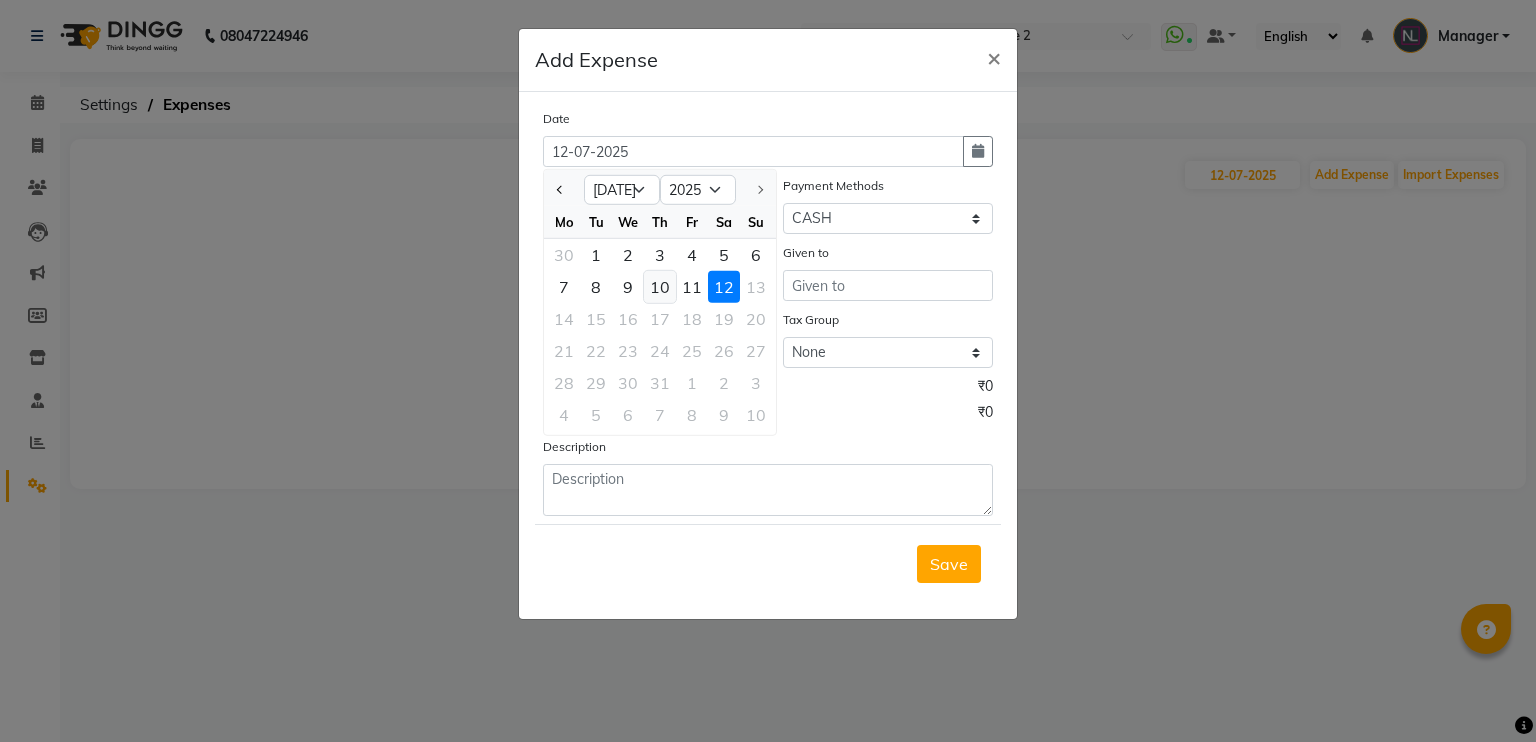 click on "10" 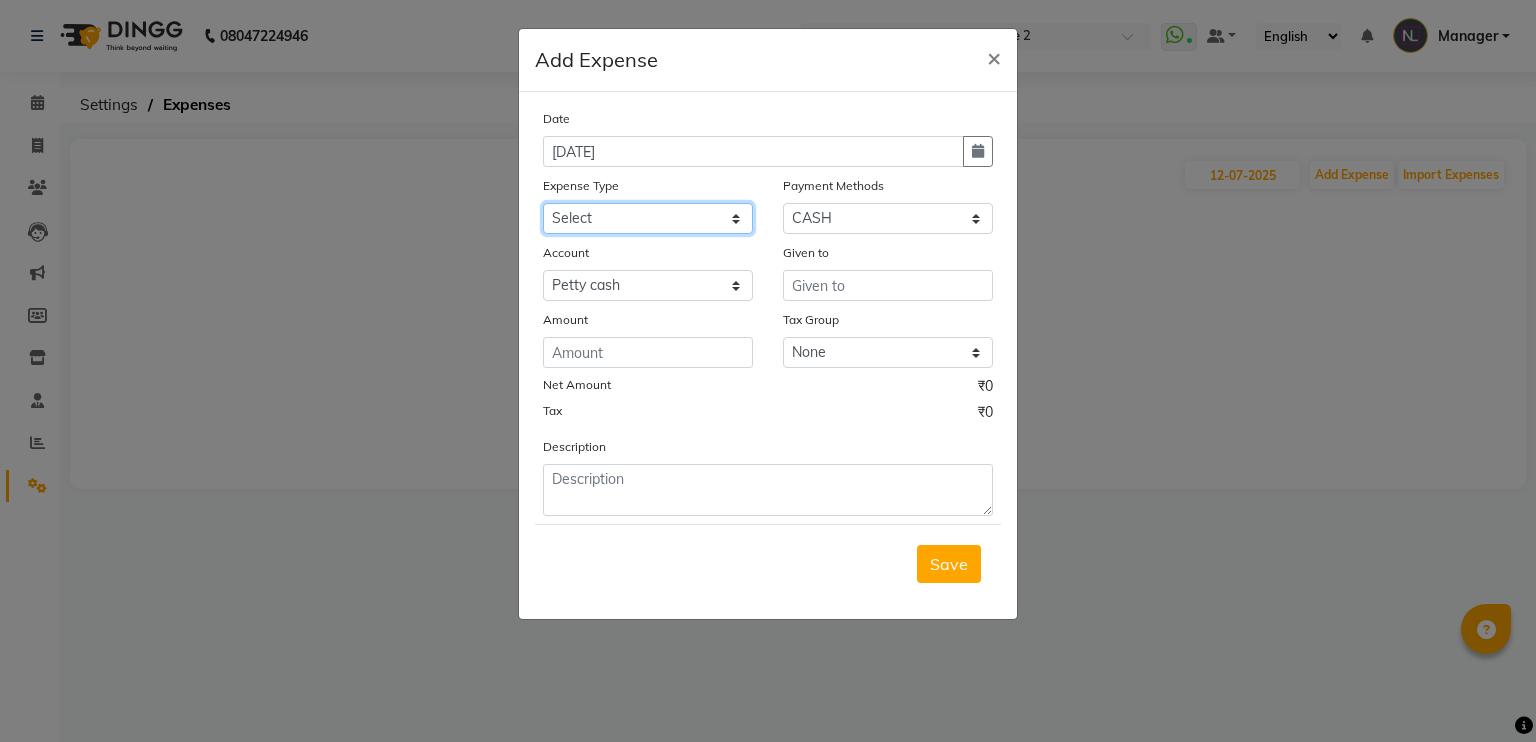 click on "Select acetone Advance Salary bank deposite BBMP Beauty products Bed charges BIRTHDAY CAKE Bonus [PERSON_NAME] CASH EXPENSE VOUCHER Cash handover Client Refreshment coconut water for clients COFFEE coffee powder Commission Conveyance Cotton Courier decoration Diesel for generator Donation Drinking Water Electricity Eyelashes return Face mask floor cleaner flowers daily garbage generator diesel green tea GST handover HANDWASH House Keeping Material House keeping Salary Incentive Internet Bill juice LAUNDRY Maintainance Marketing Medical Membership Milk Milk miscelleneous Naturals salon NEWSPAPER O T Other Pantry PETROL Phone Bill Plants plumber pooja items Porter priest Product Purchase product return Product sale puja items RAPIDO Refund Rent Shop Rent Staff Accommodation Royalty Salary Staff cab charges Staff dinner Staff Flight Ticket Staff  Hiring from another Branch Staff Snacks Stationary sugar sweets TEAM DINNER TIPS Tissue [DEMOGRAPHIC_DATA] Utilities Water Bottle Water cane week of salary Wi Fi Payment" 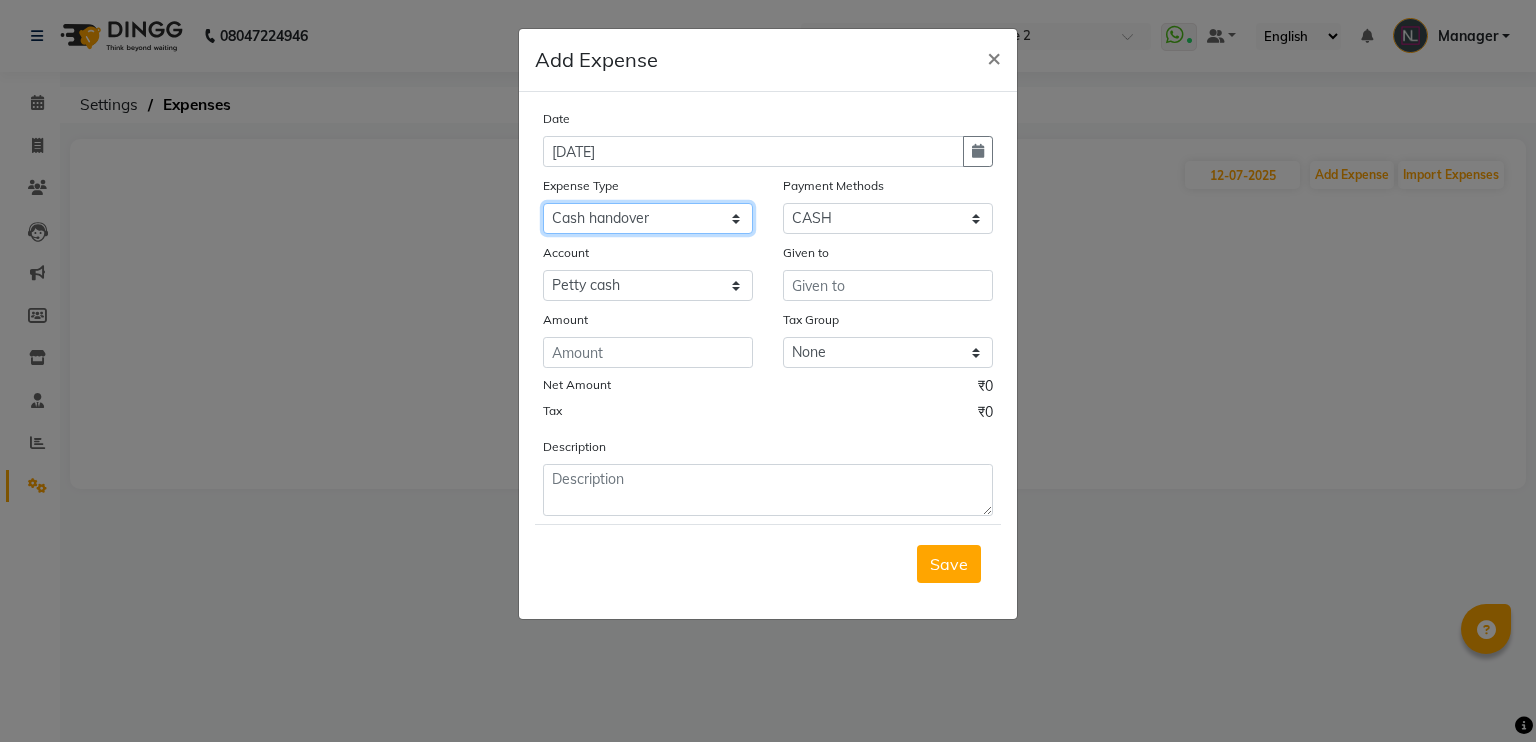 click on "Select acetone Advance Salary bank deposite BBMP Beauty products Bed charges BIRTHDAY CAKE Bonus [PERSON_NAME] CASH EXPENSE VOUCHER Cash handover Client Refreshment coconut water for clients COFFEE coffee powder Commission Conveyance Cotton Courier decoration Diesel for generator Donation Drinking Water Electricity Eyelashes return Face mask floor cleaner flowers daily garbage generator diesel green tea GST handover HANDWASH House Keeping Material House keeping Salary Incentive Internet Bill juice LAUNDRY Maintainance Marketing Medical Membership Milk Milk miscelleneous Naturals salon NEWSPAPER O T Other Pantry PETROL Phone Bill Plants plumber pooja items Porter priest Product Purchase product return Product sale puja items RAPIDO Refund Rent Shop Rent Staff Accommodation Royalty Salary Staff cab charges Staff dinner Staff Flight Ticket Staff  Hiring from another Branch Staff Snacks Stationary sugar sweets TEAM DINNER TIPS Tissue [DEMOGRAPHIC_DATA] Utilities Water Bottle Water cane week of salary Wi Fi Payment" 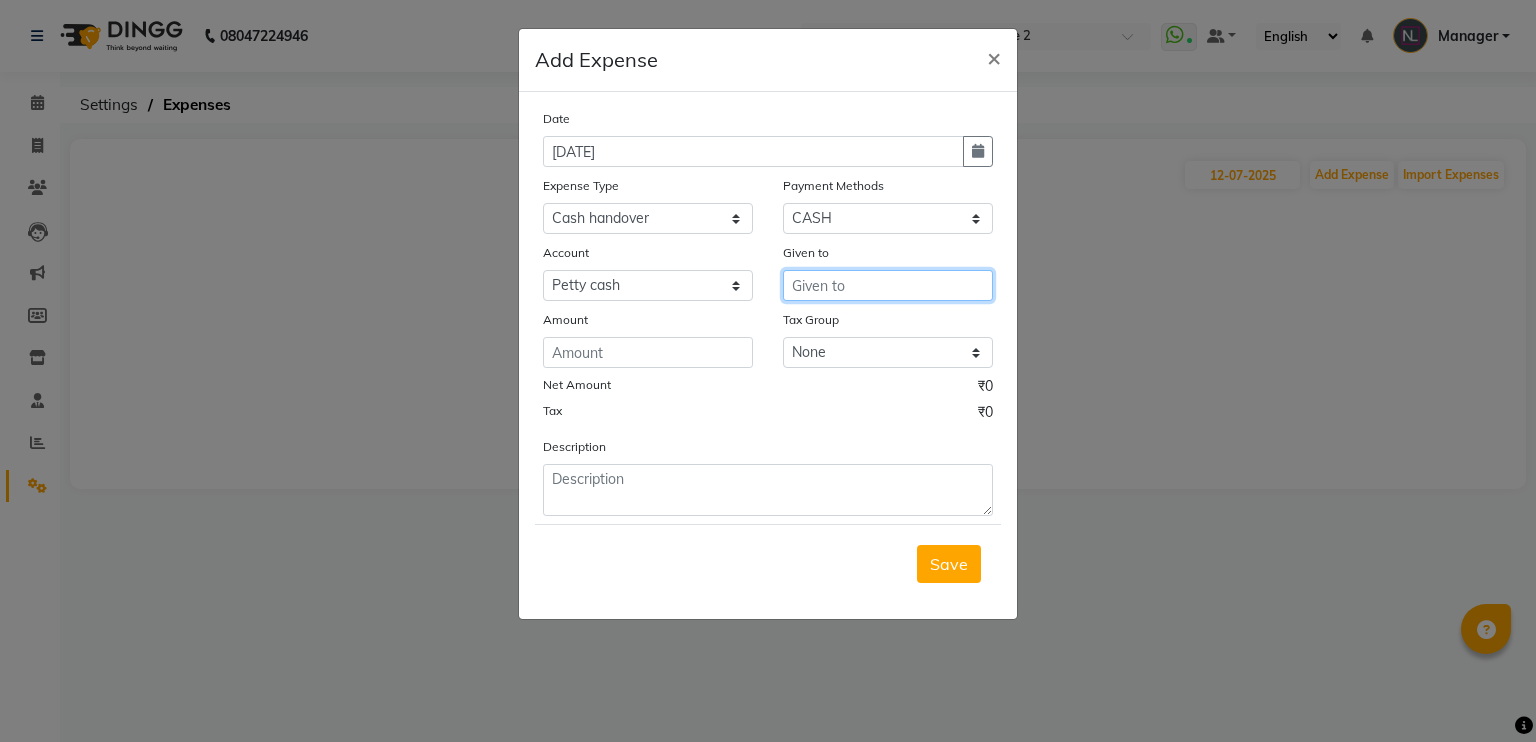 click at bounding box center (888, 285) 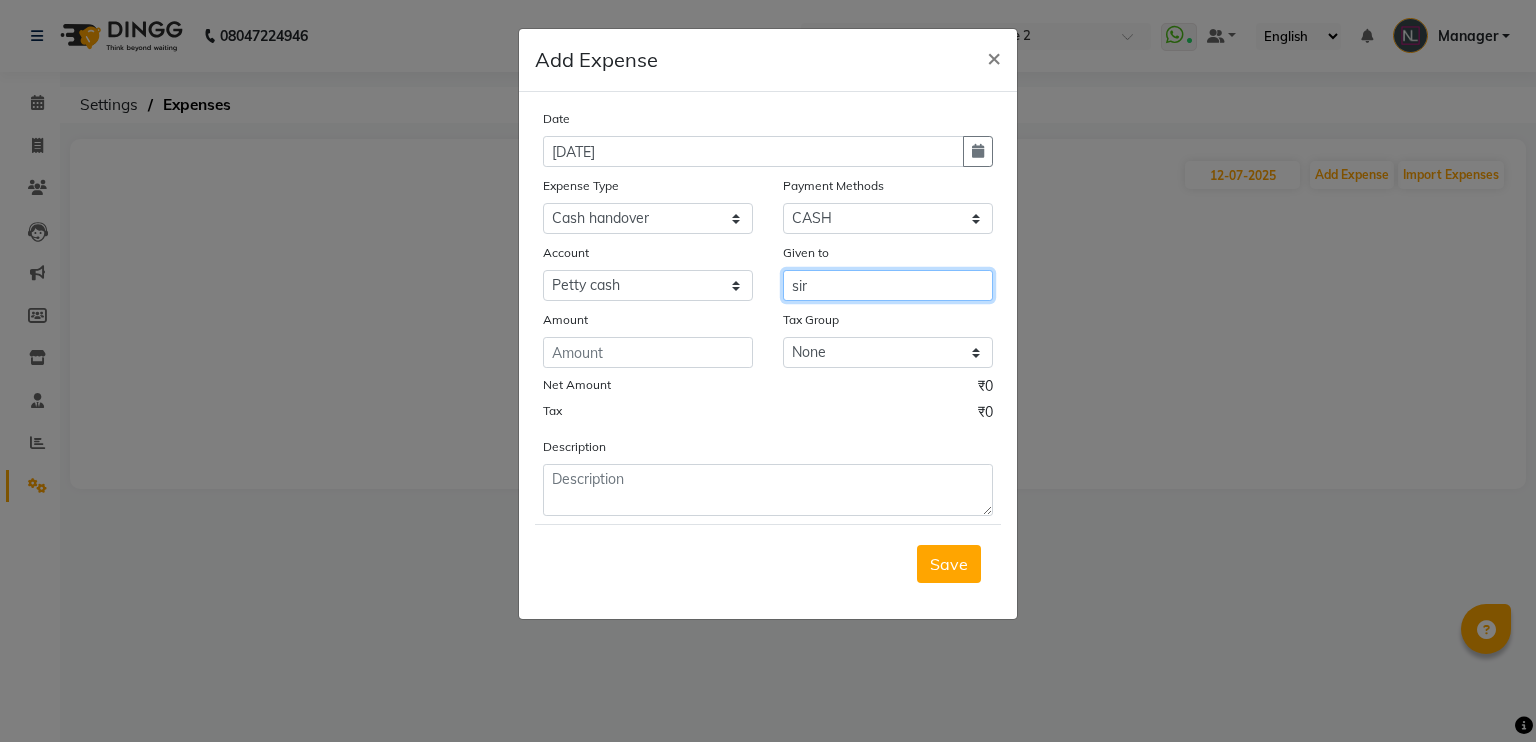 type on "sir" 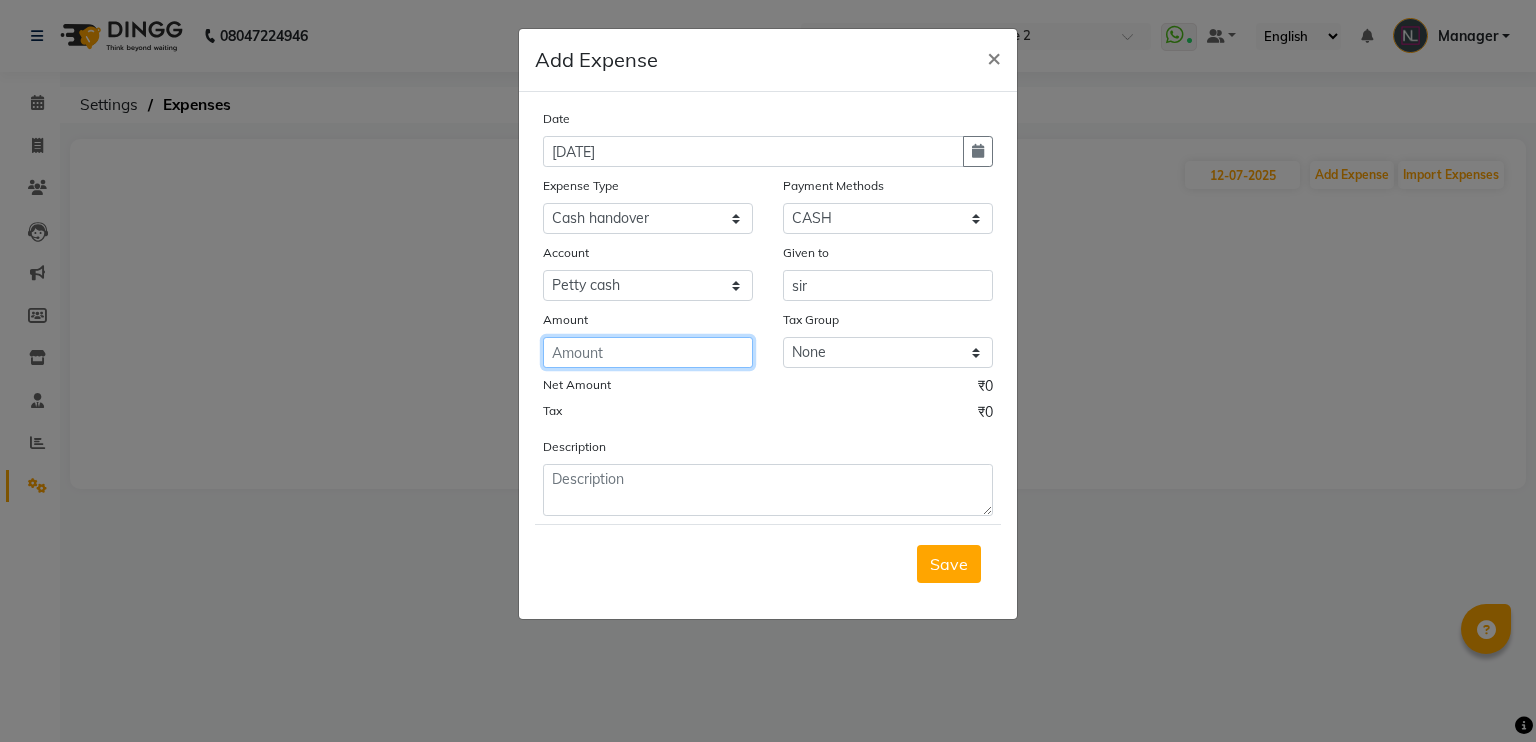 click 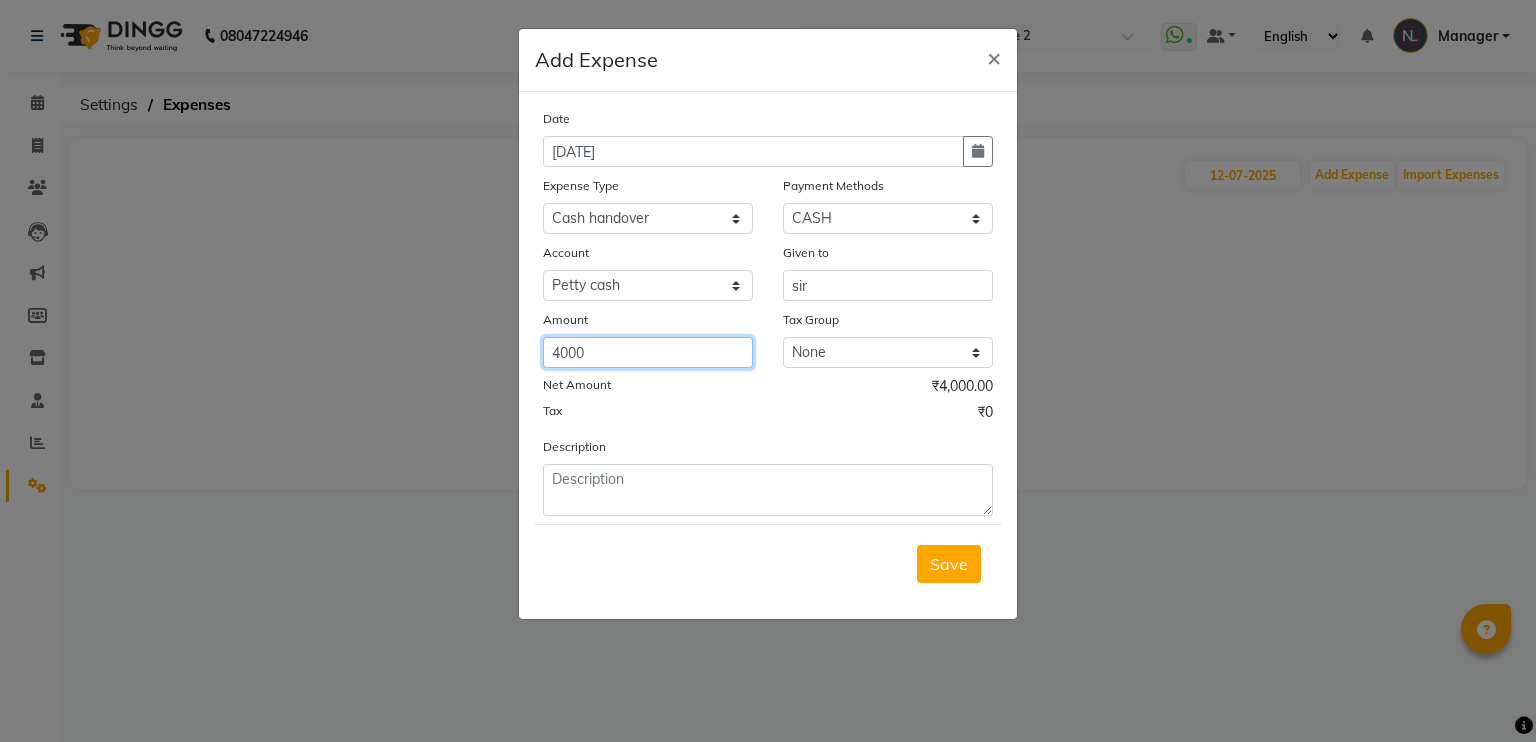 type on "4000" 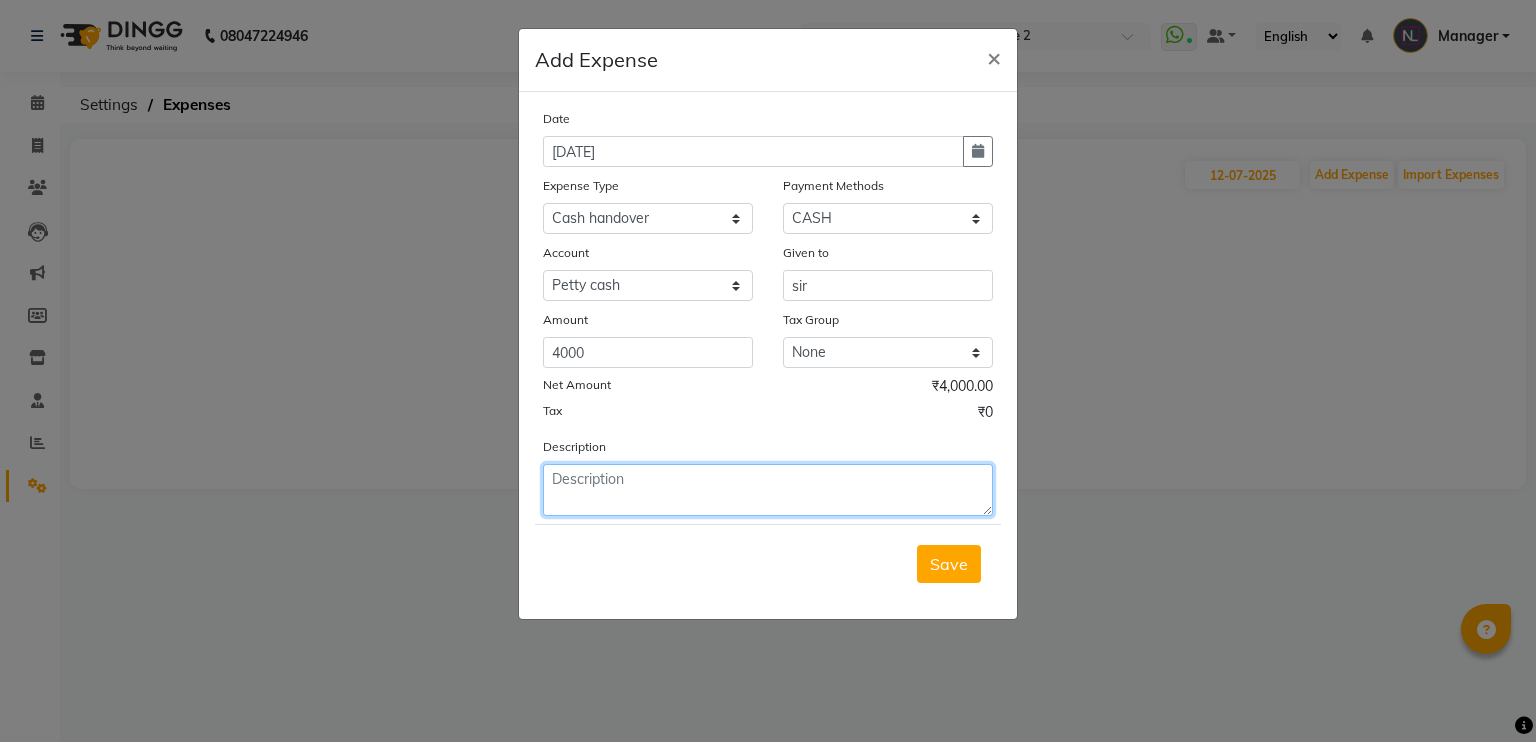 click 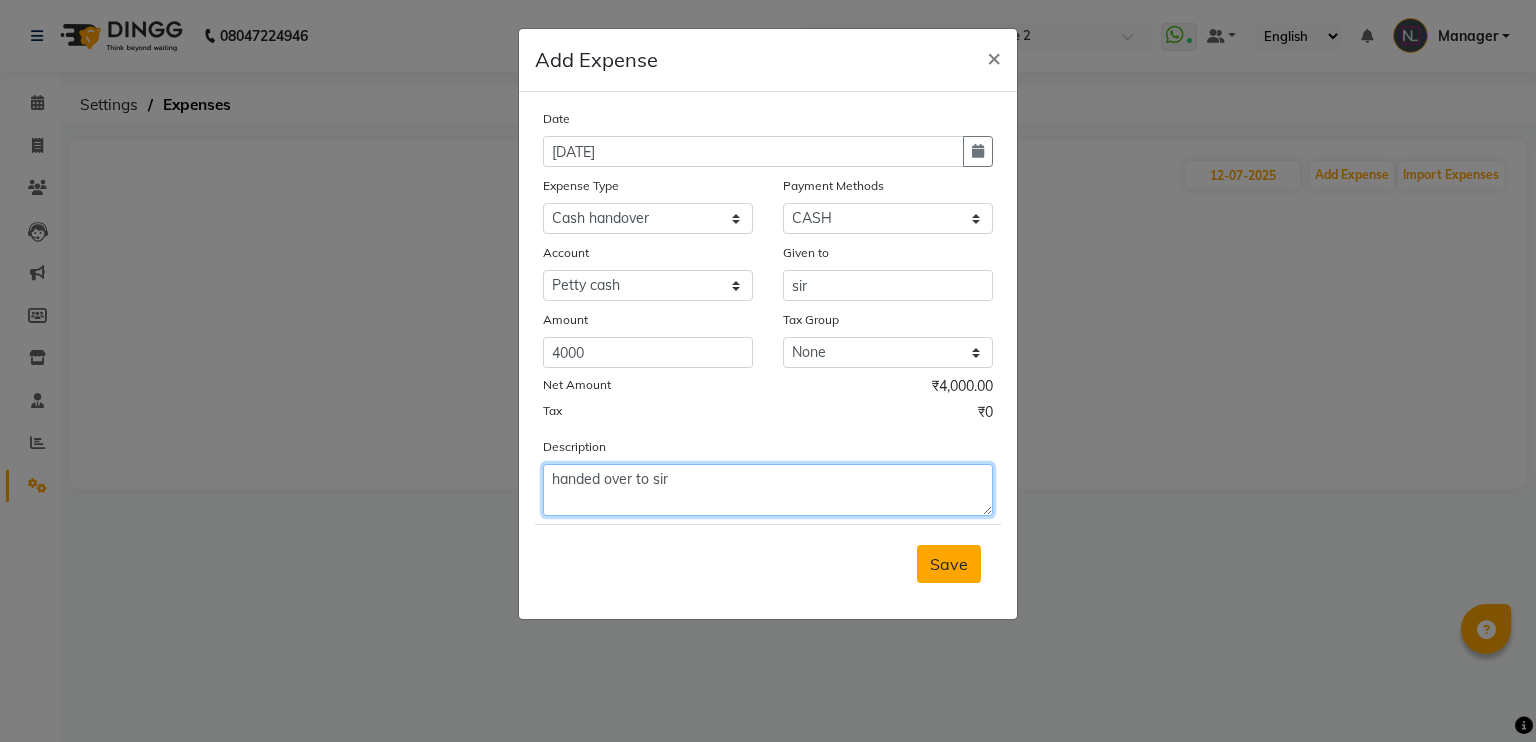 type on "handed over to sir" 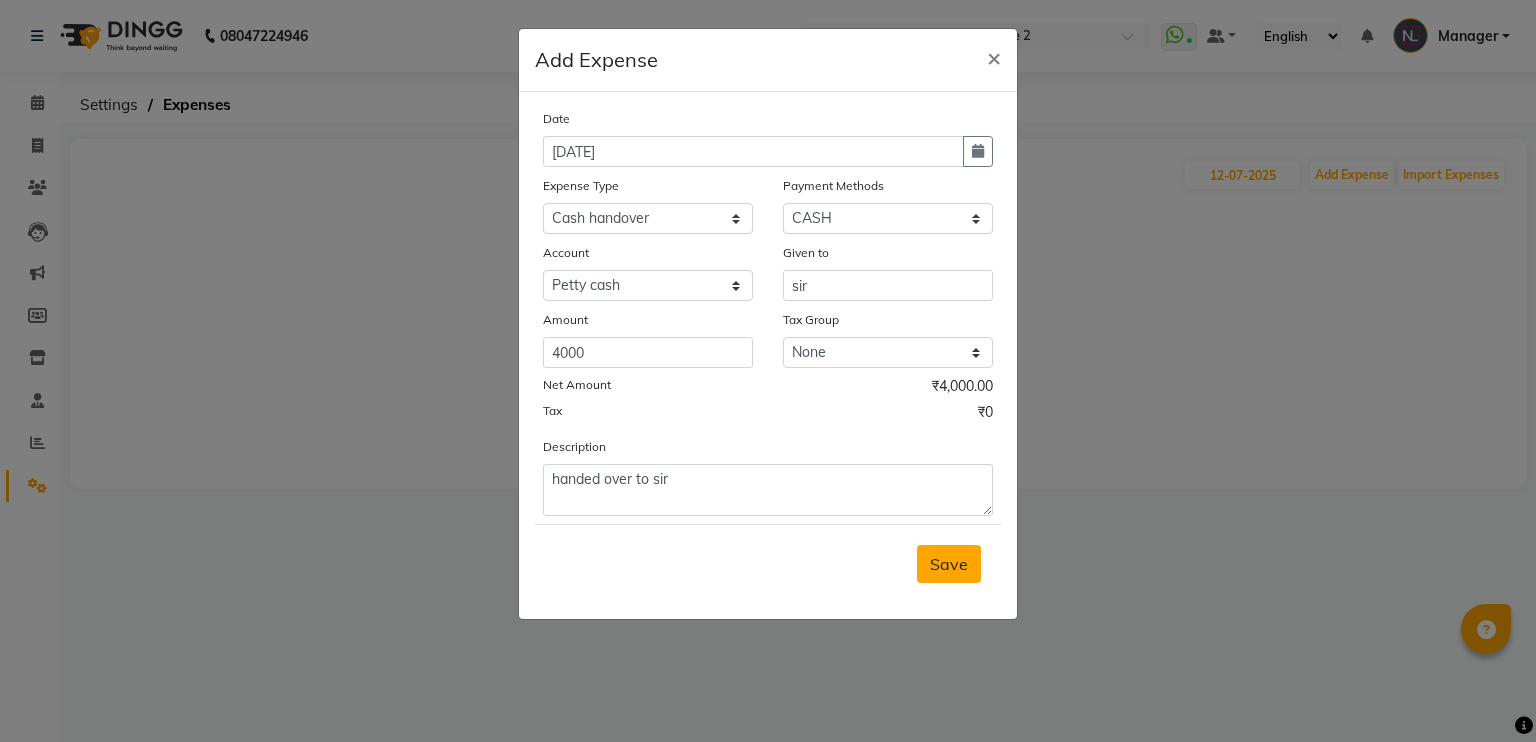 click on "Save" at bounding box center [949, 564] 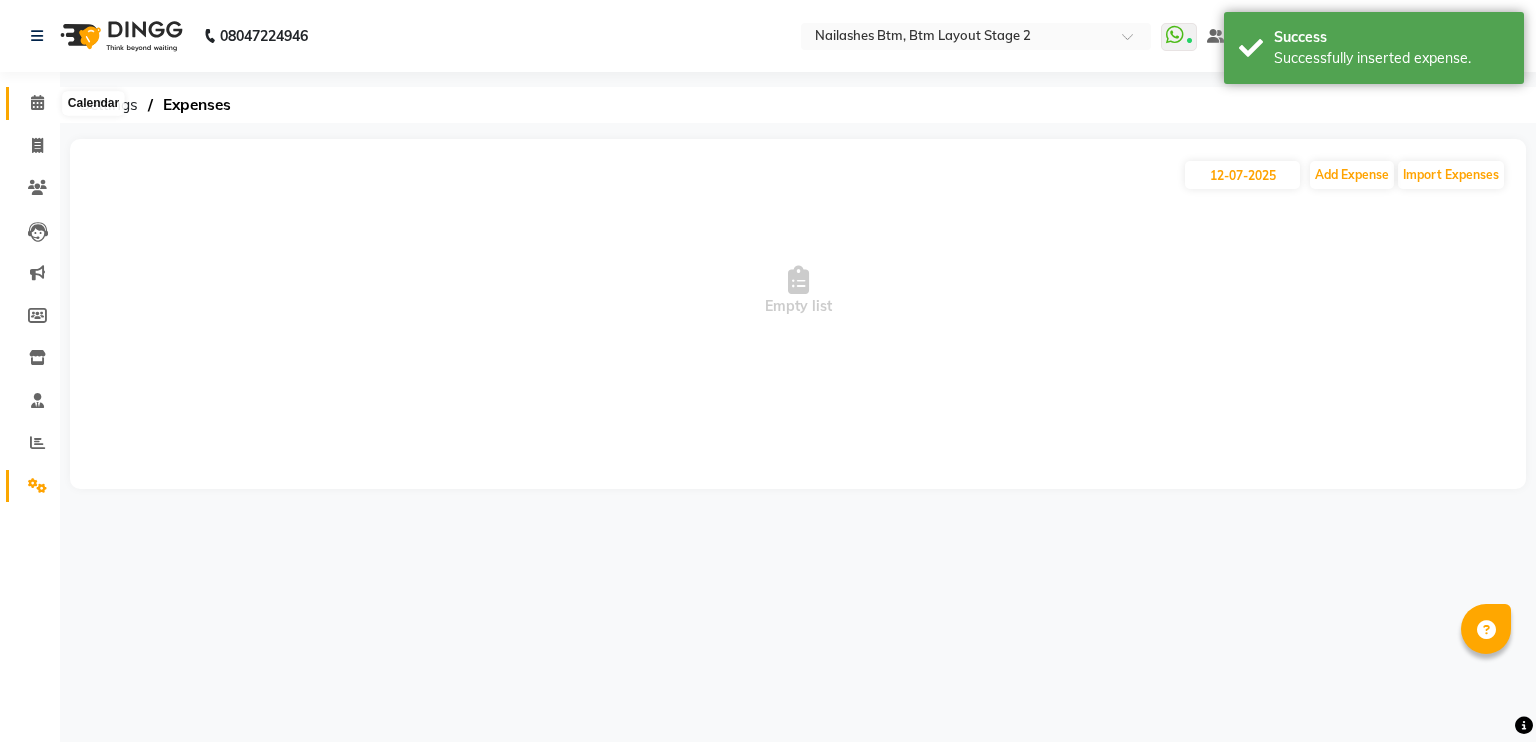 click 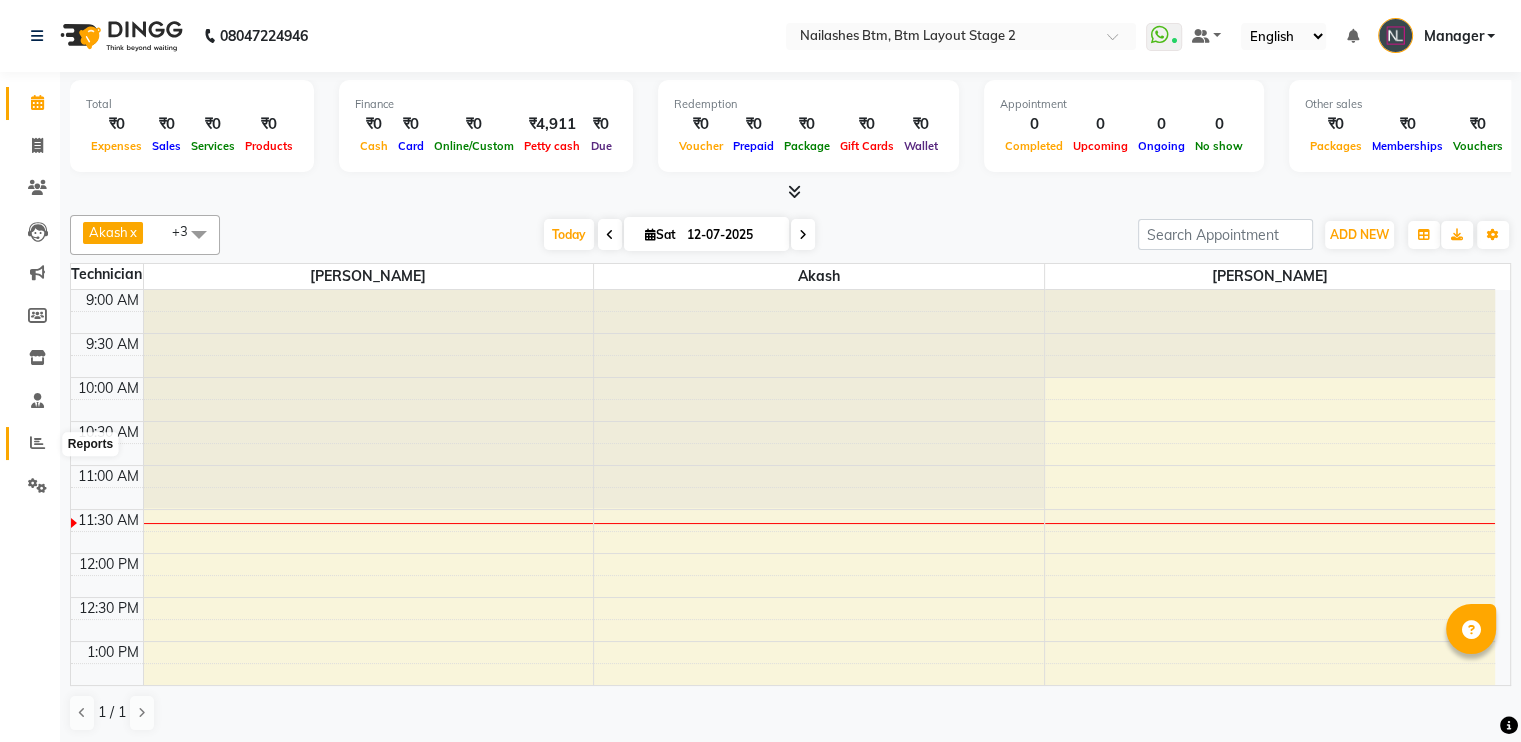 click 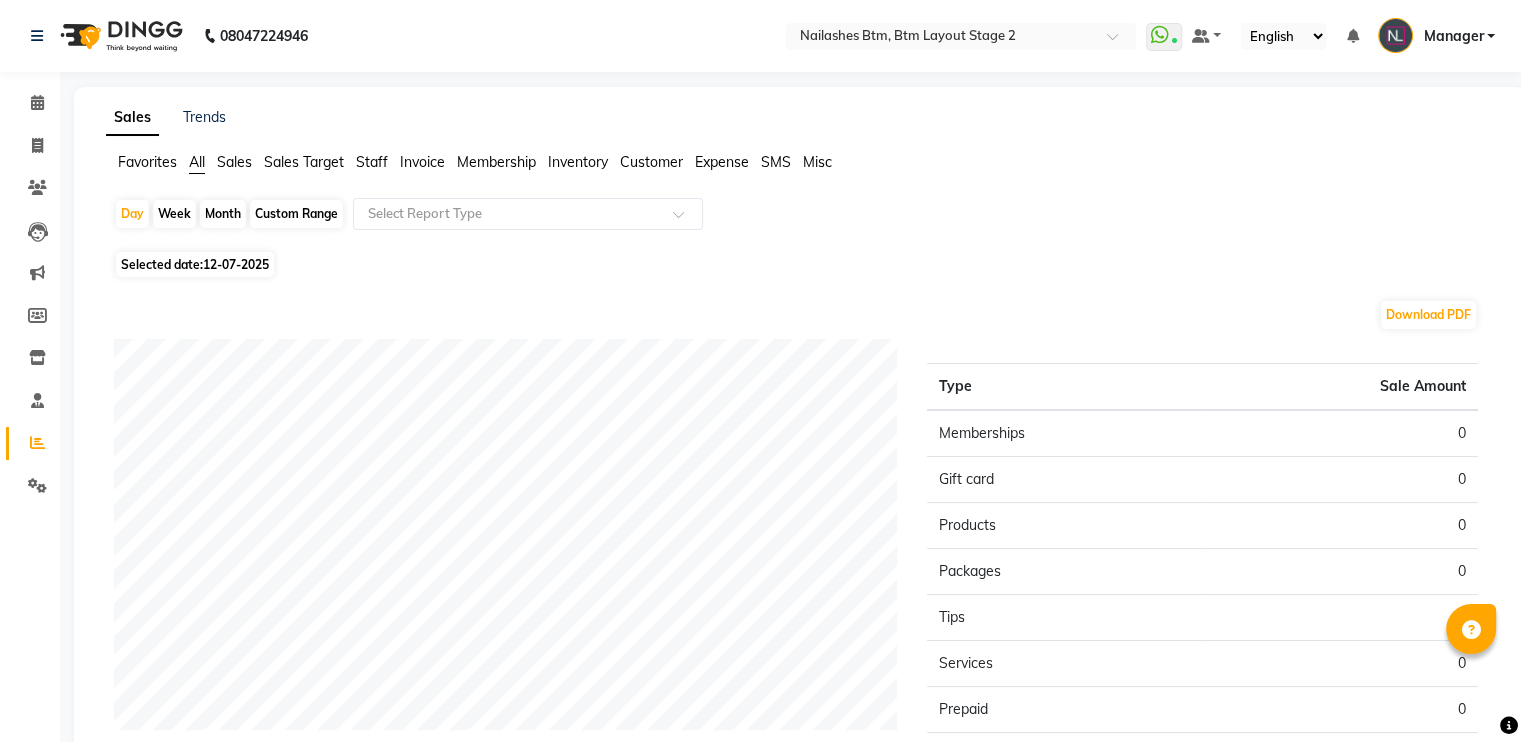 click on "Invoice" 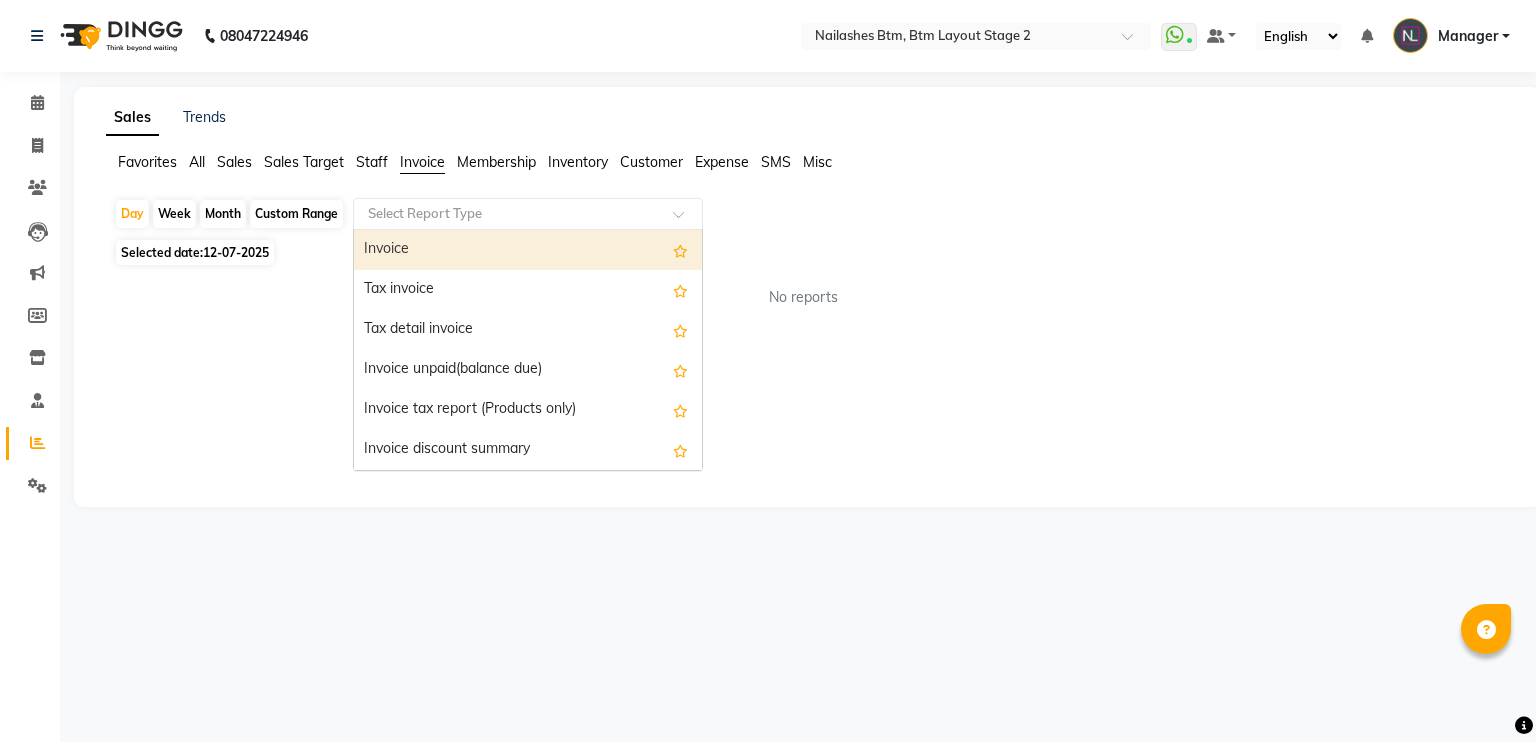 click 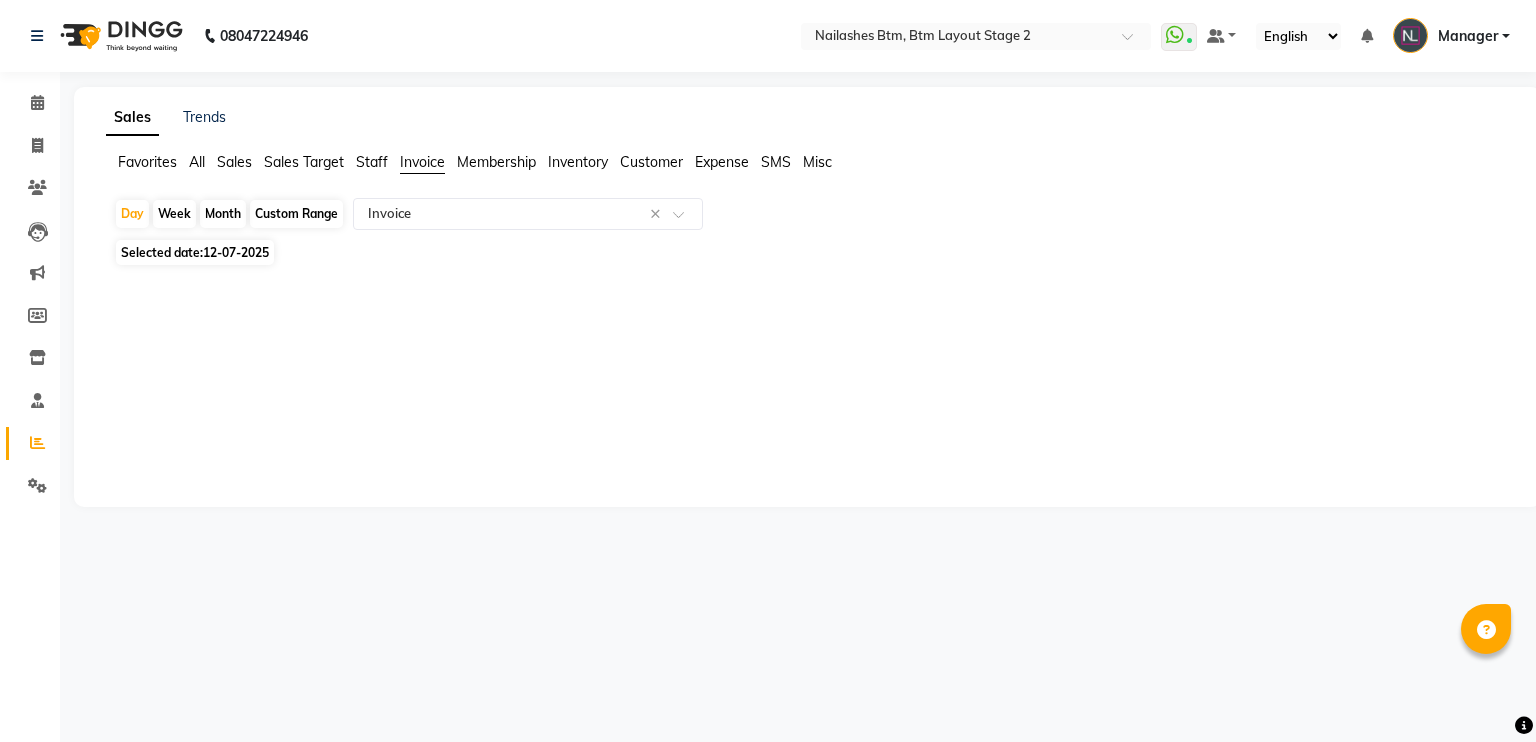 click on "12-07-2025" 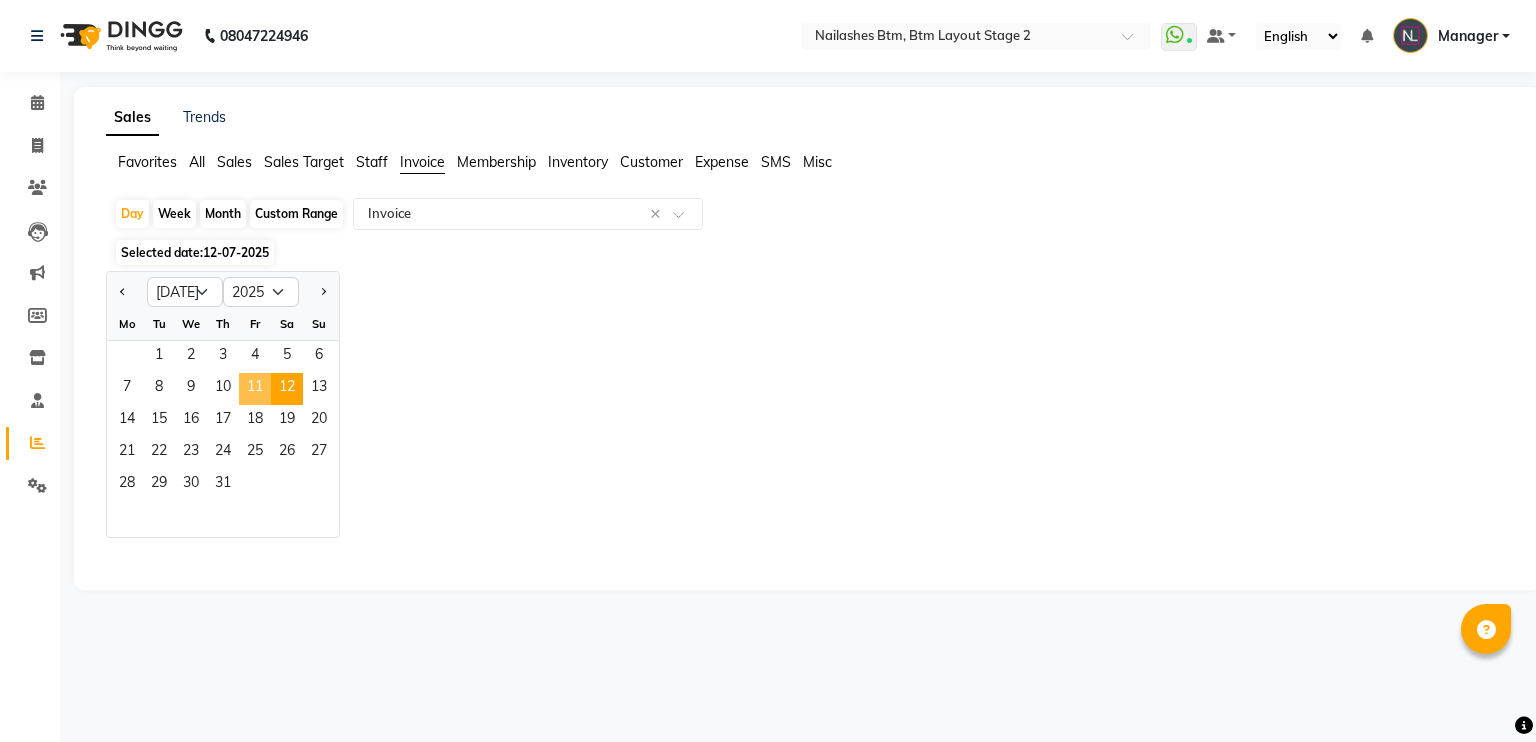 click on "11" 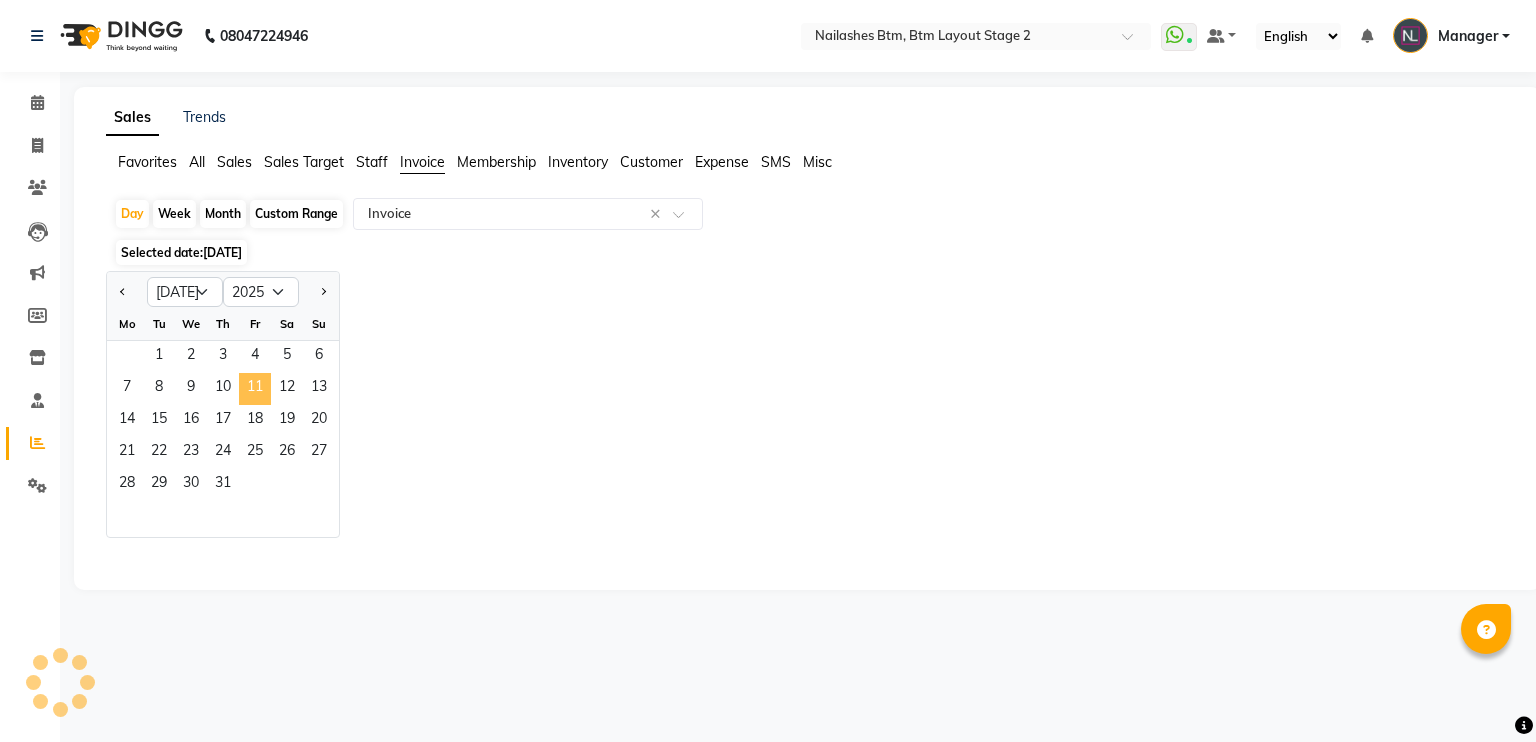 select on "full_report" 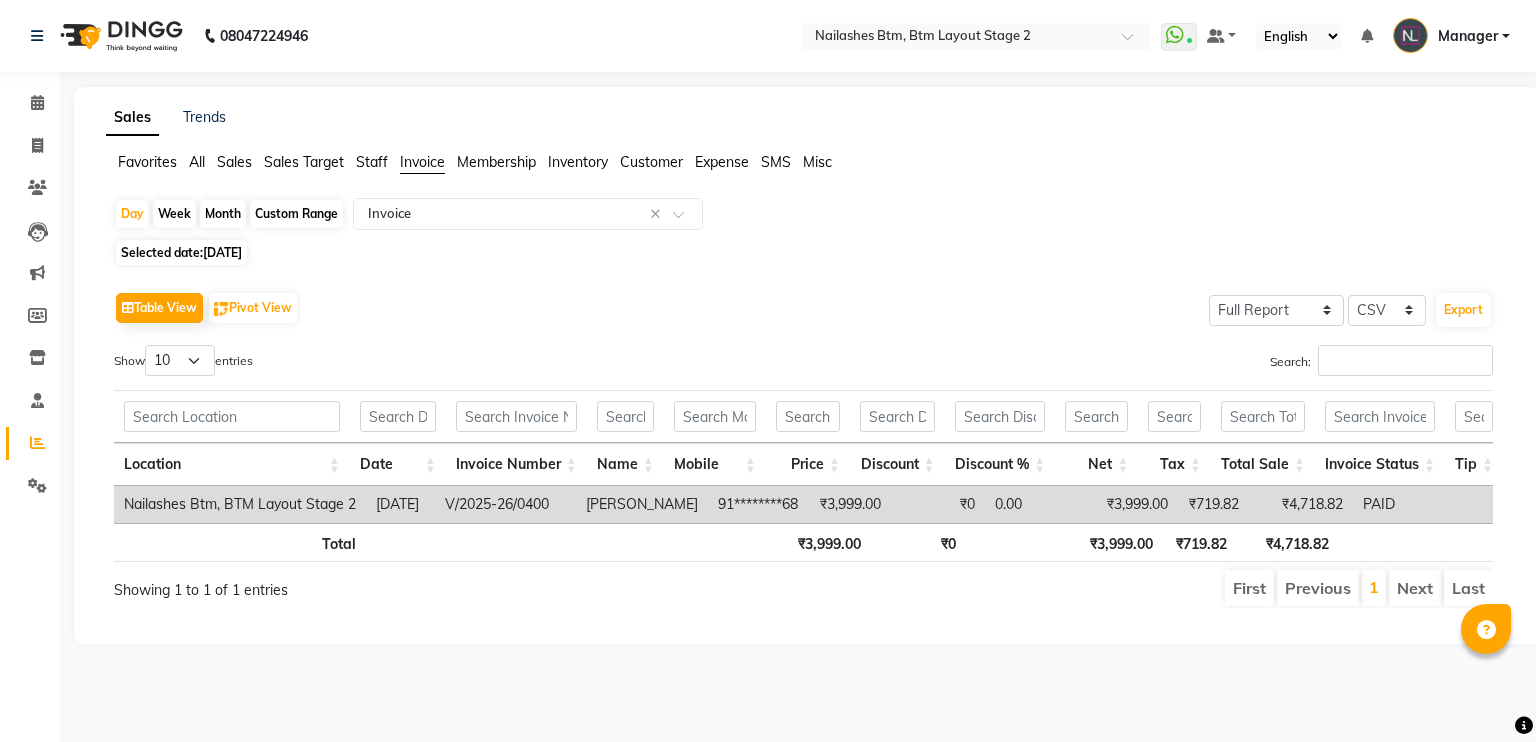 click on "[PERSON_NAME]" at bounding box center [642, 504] 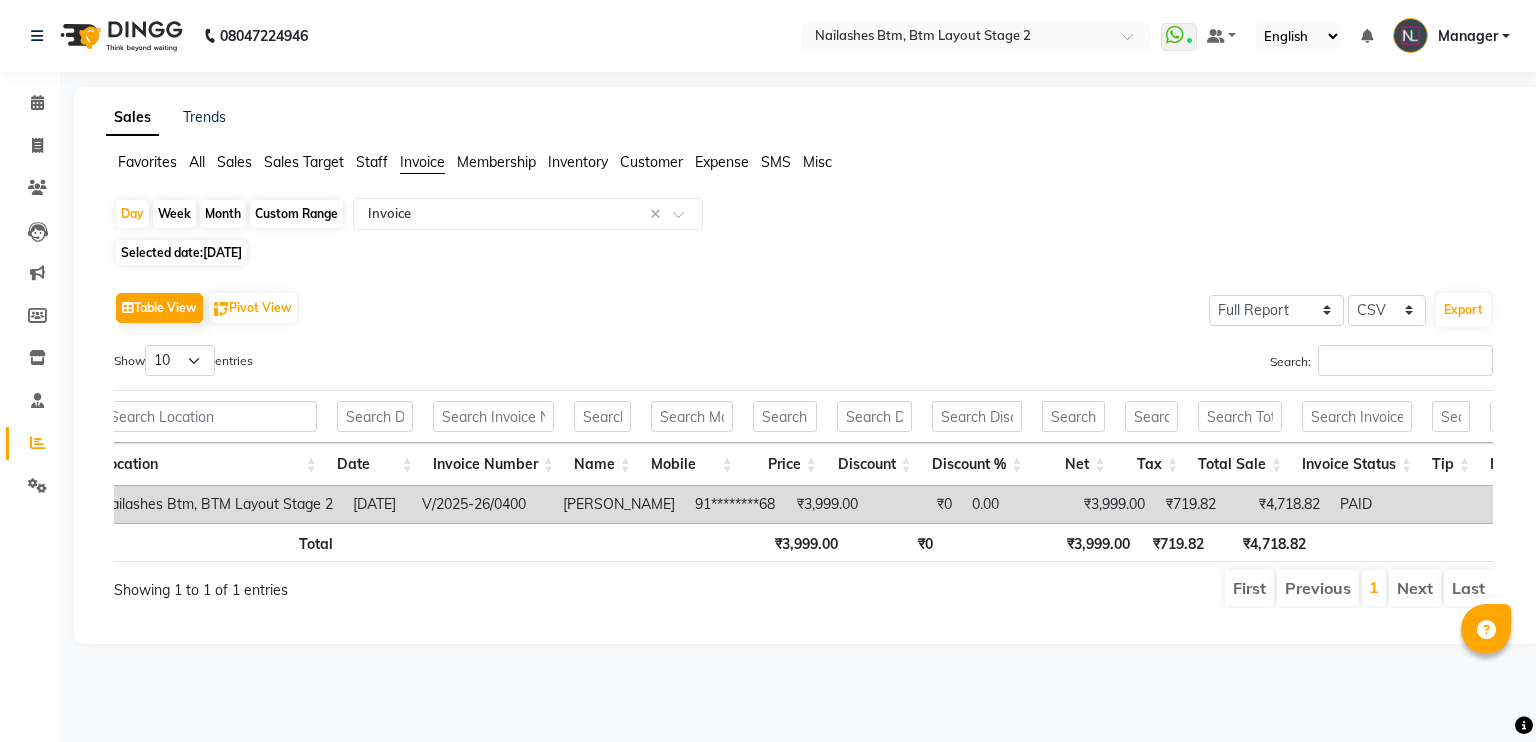 scroll, scrollTop: 0, scrollLeft: 40, axis: horizontal 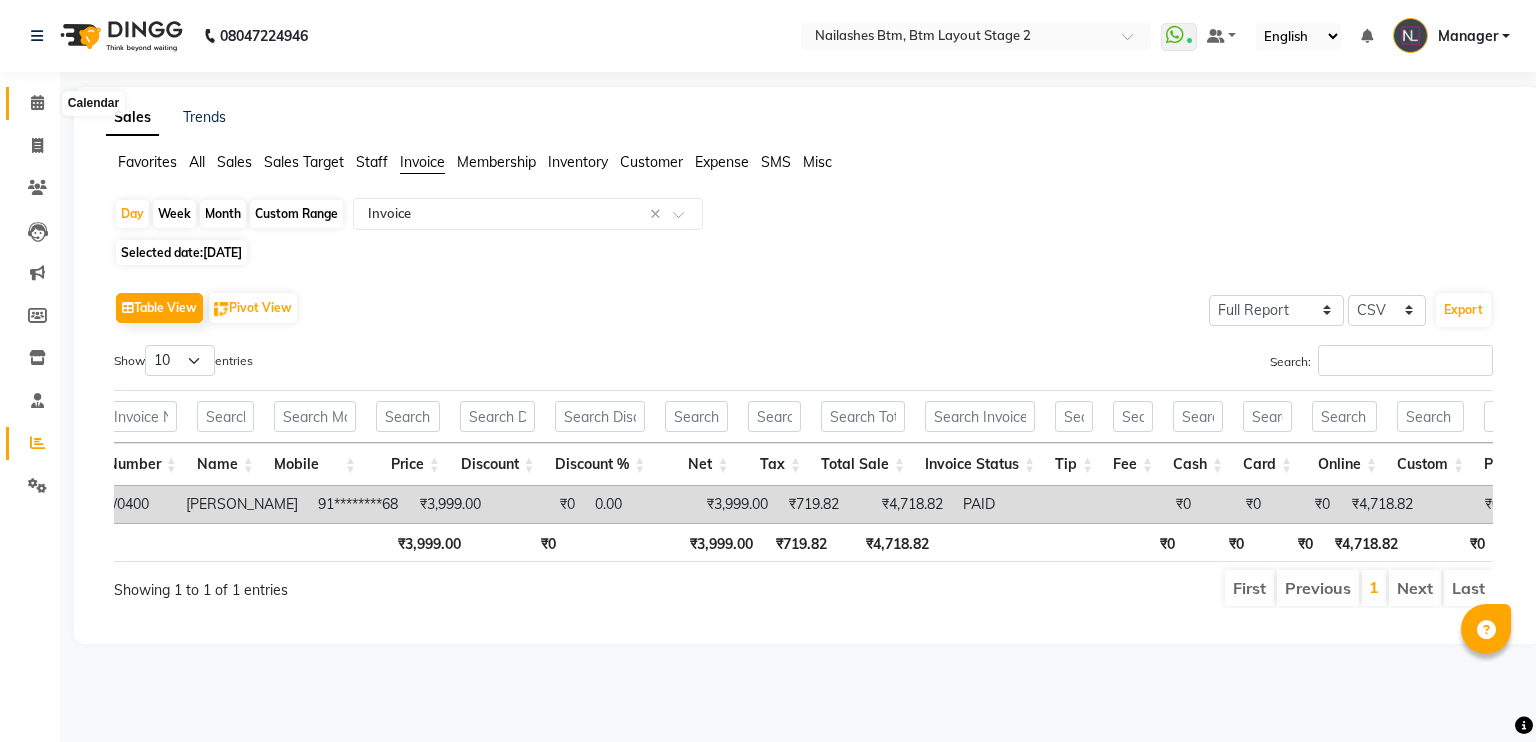 click 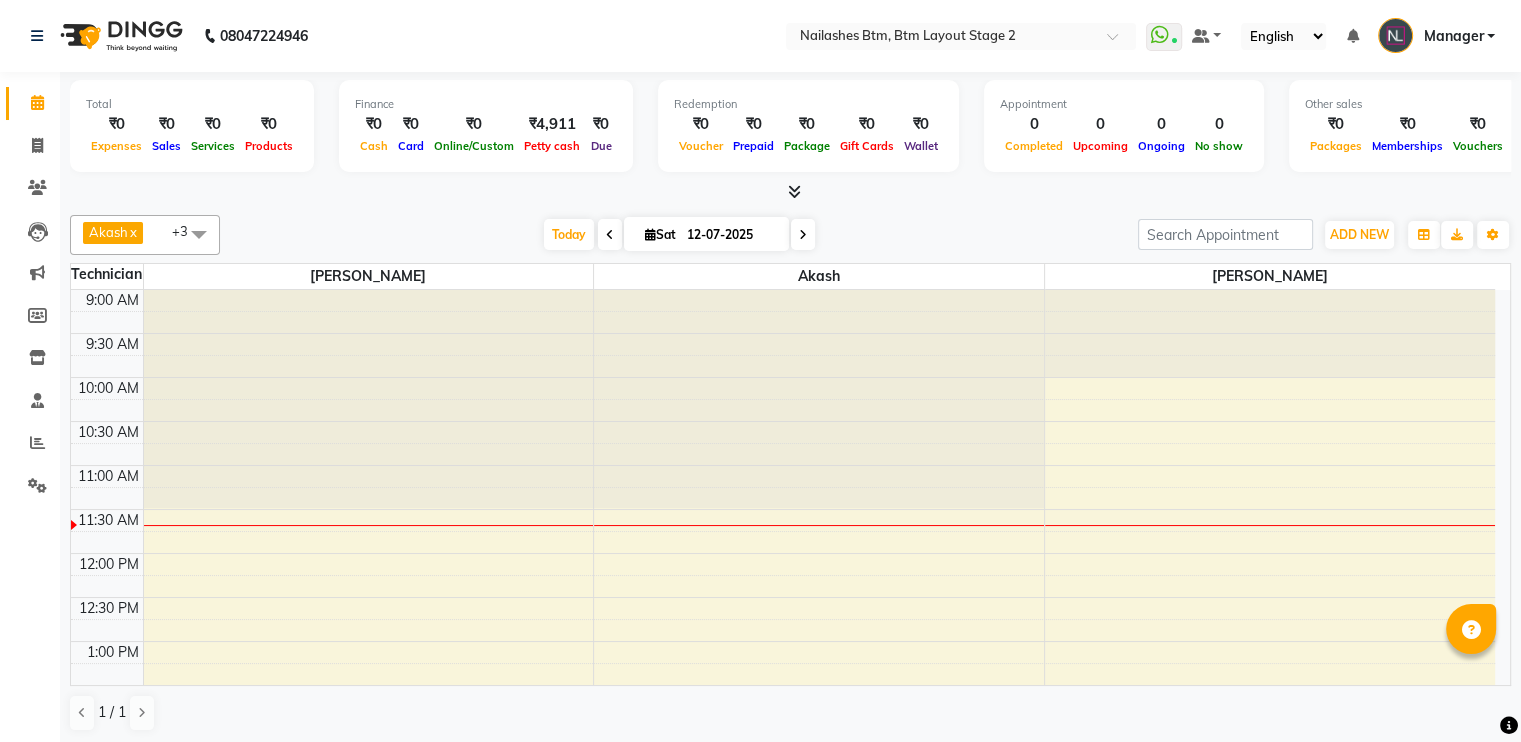 click at bounding box center [794, 191] 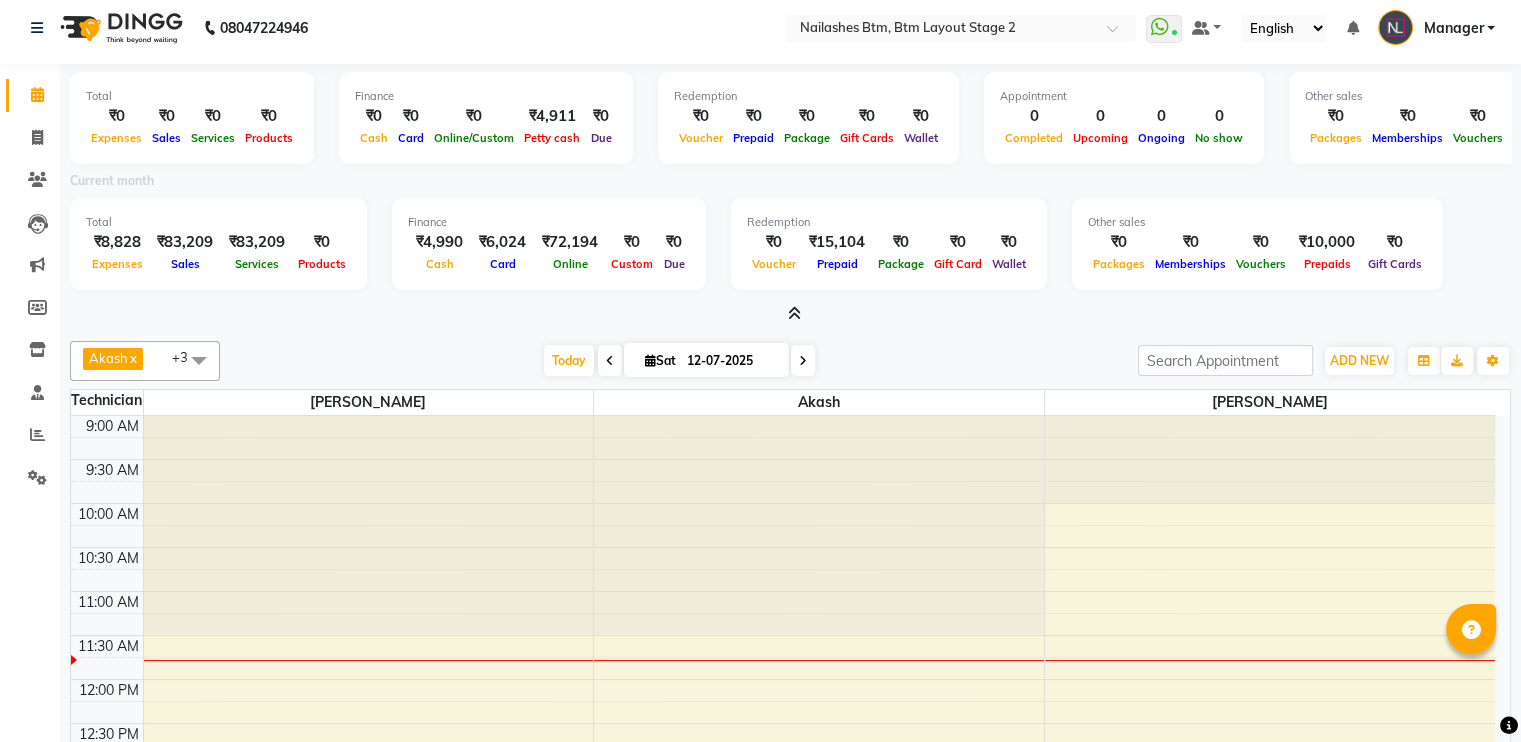 scroll, scrollTop: 4, scrollLeft: 0, axis: vertical 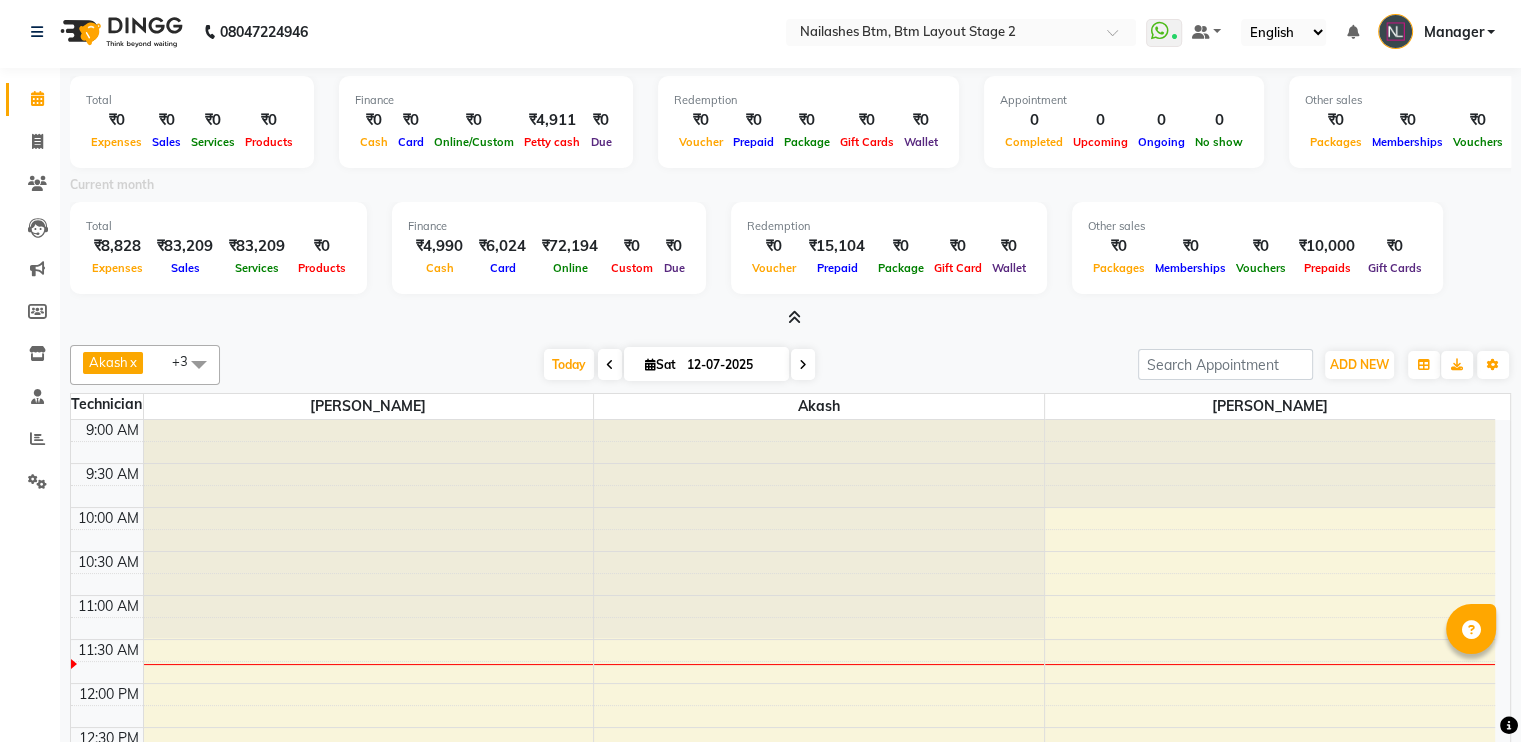 click on "Redemption  ₹0 Voucher ₹15,104 Prepaid ₹0 Package ₹0 Gift Card ₹0 Wallet" at bounding box center [889, 248] 